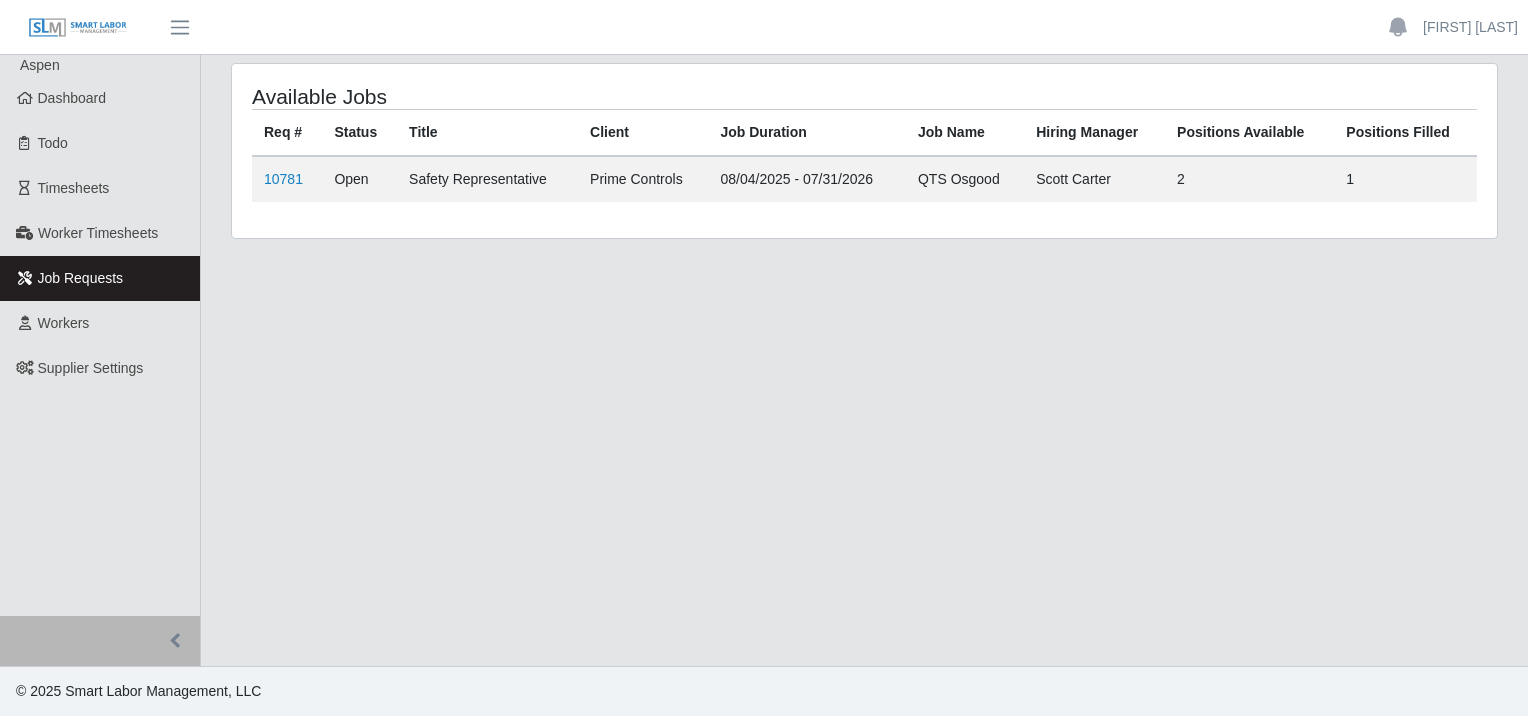 scroll, scrollTop: 0, scrollLeft: 0, axis: both 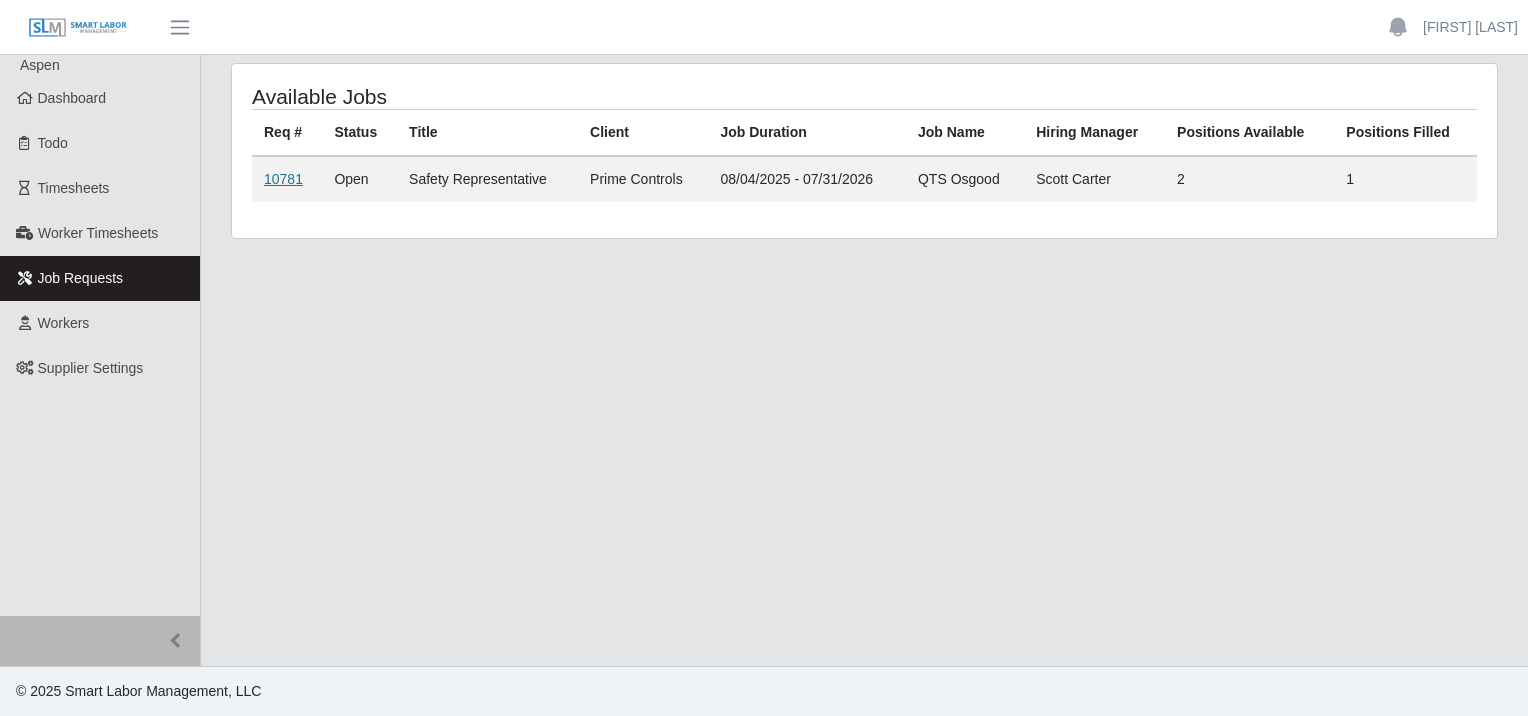 click on "10781" at bounding box center [283, 179] 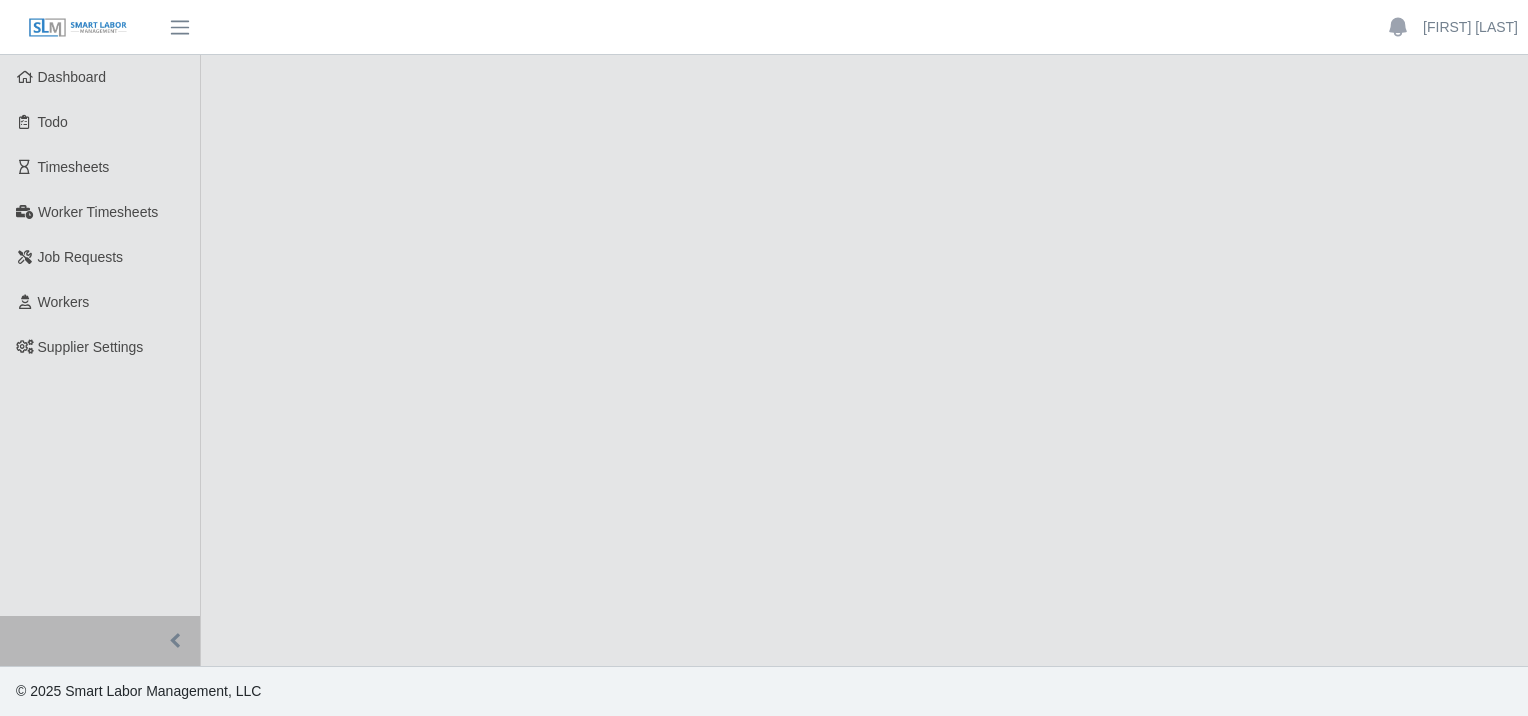 scroll, scrollTop: 0, scrollLeft: 0, axis: both 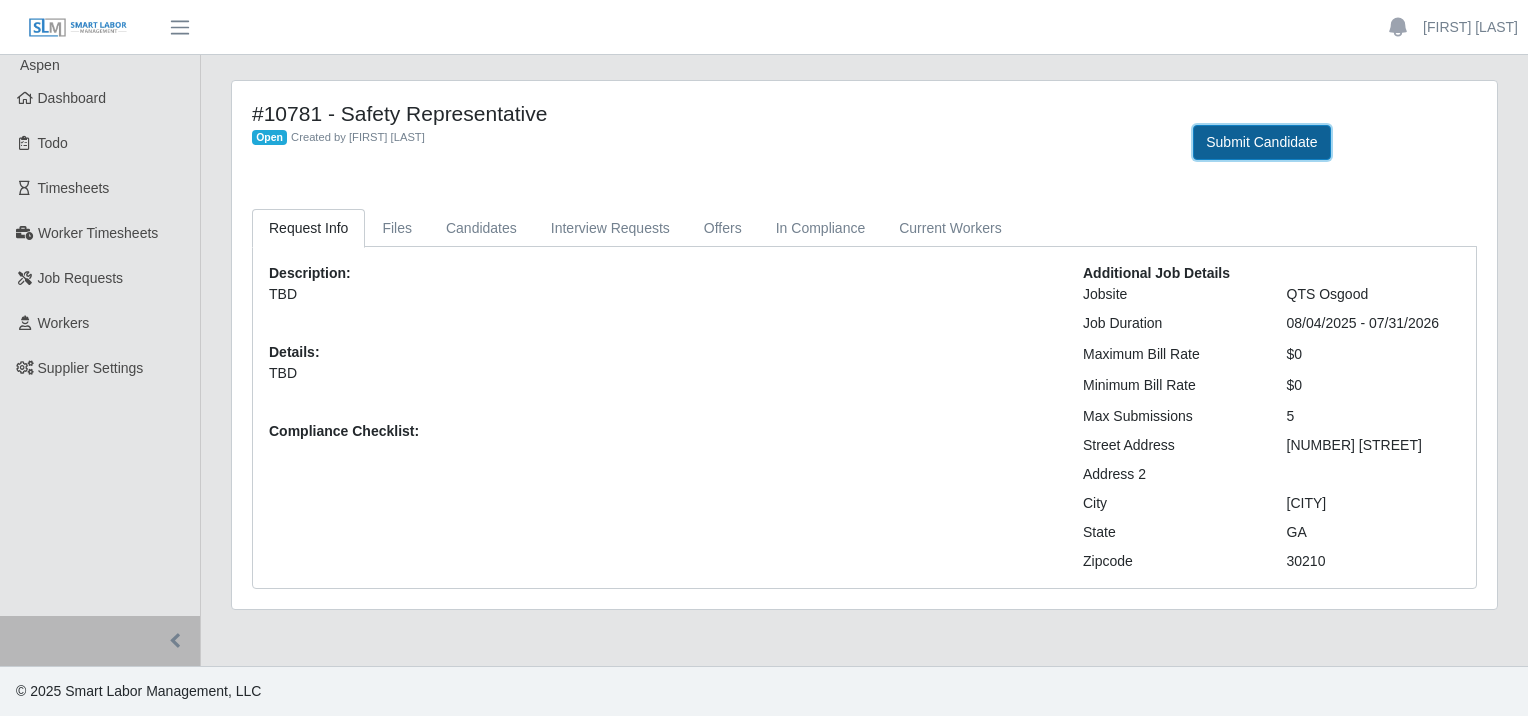 click on "Submit Candidate" at bounding box center (1261, 142) 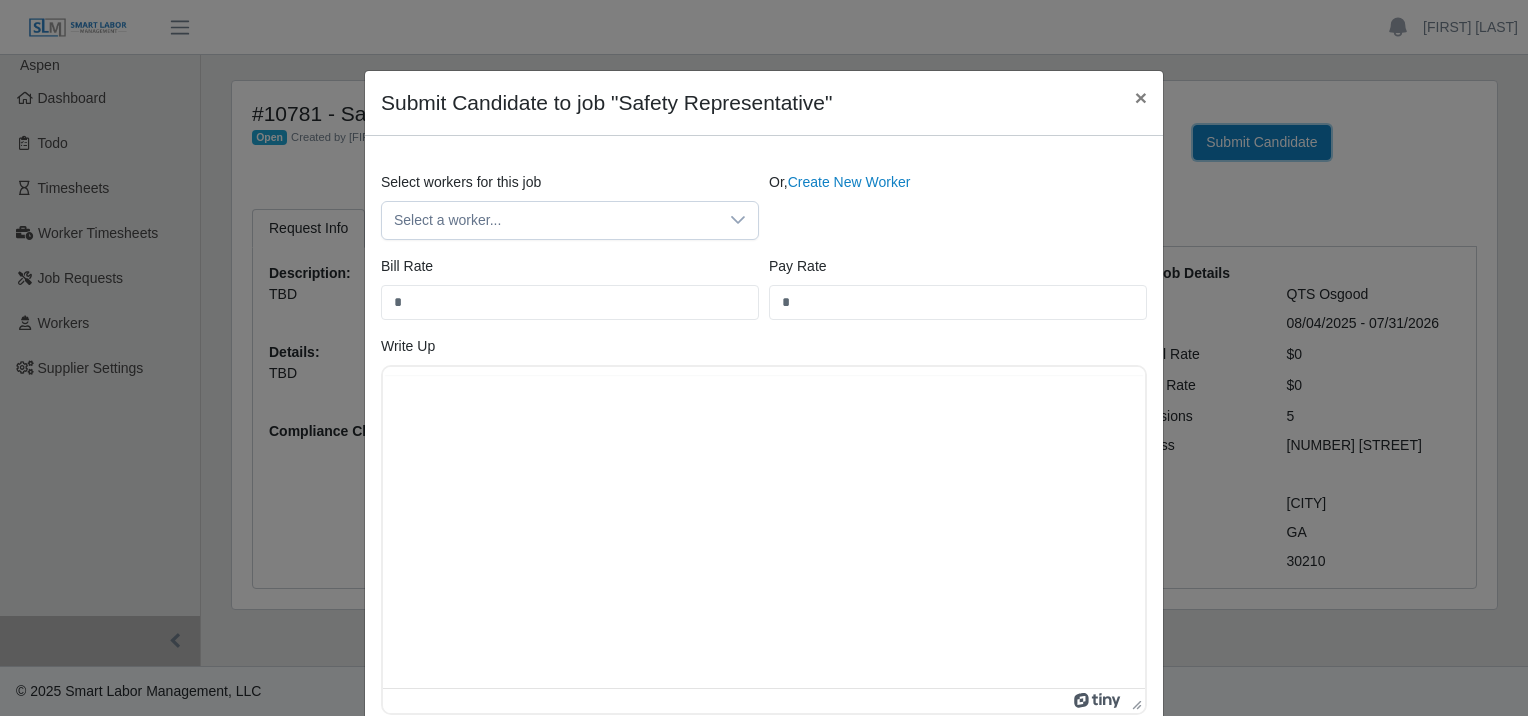 scroll, scrollTop: 0, scrollLeft: 0, axis: both 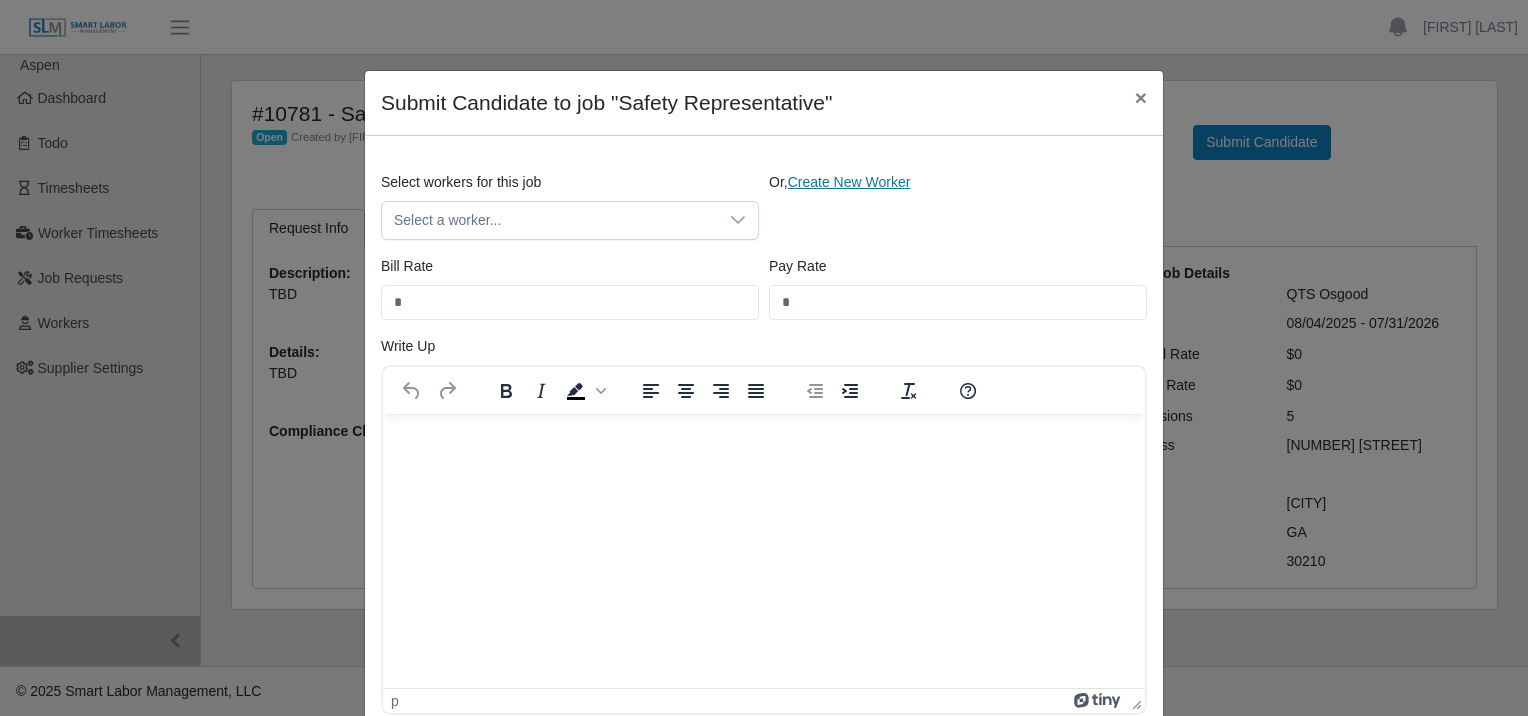 click on "Create New Worker" at bounding box center [849, 182] 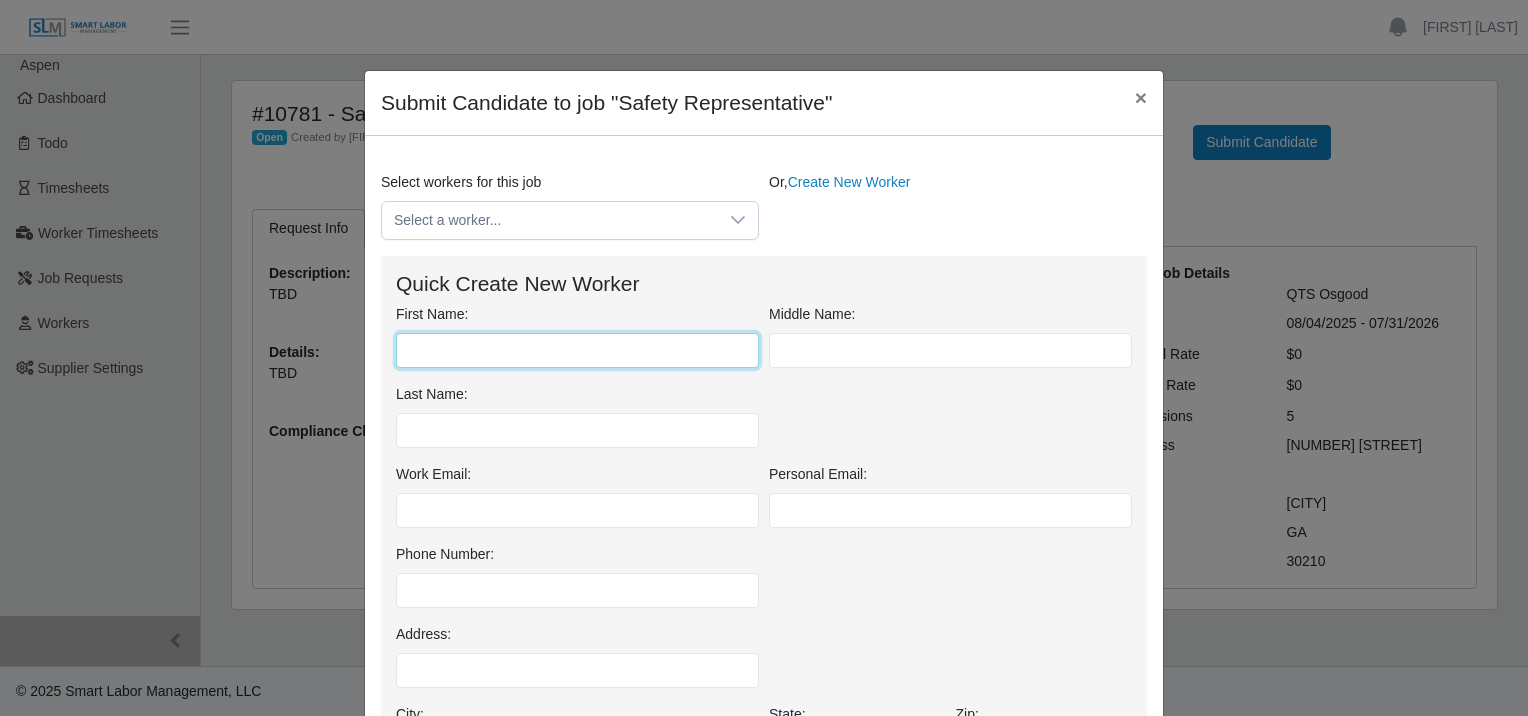 click on "First Name:" at bounding box center [577, 350] 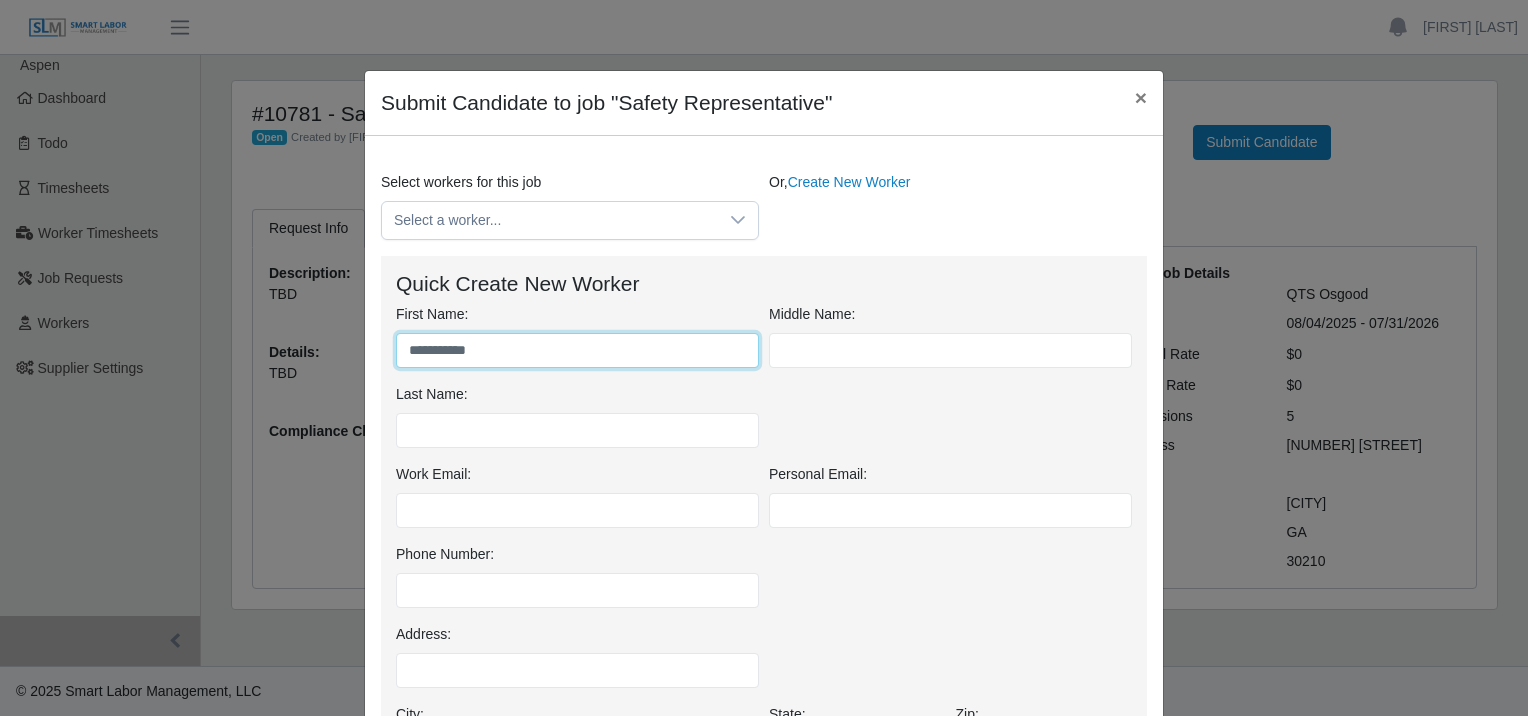 type on "**********" 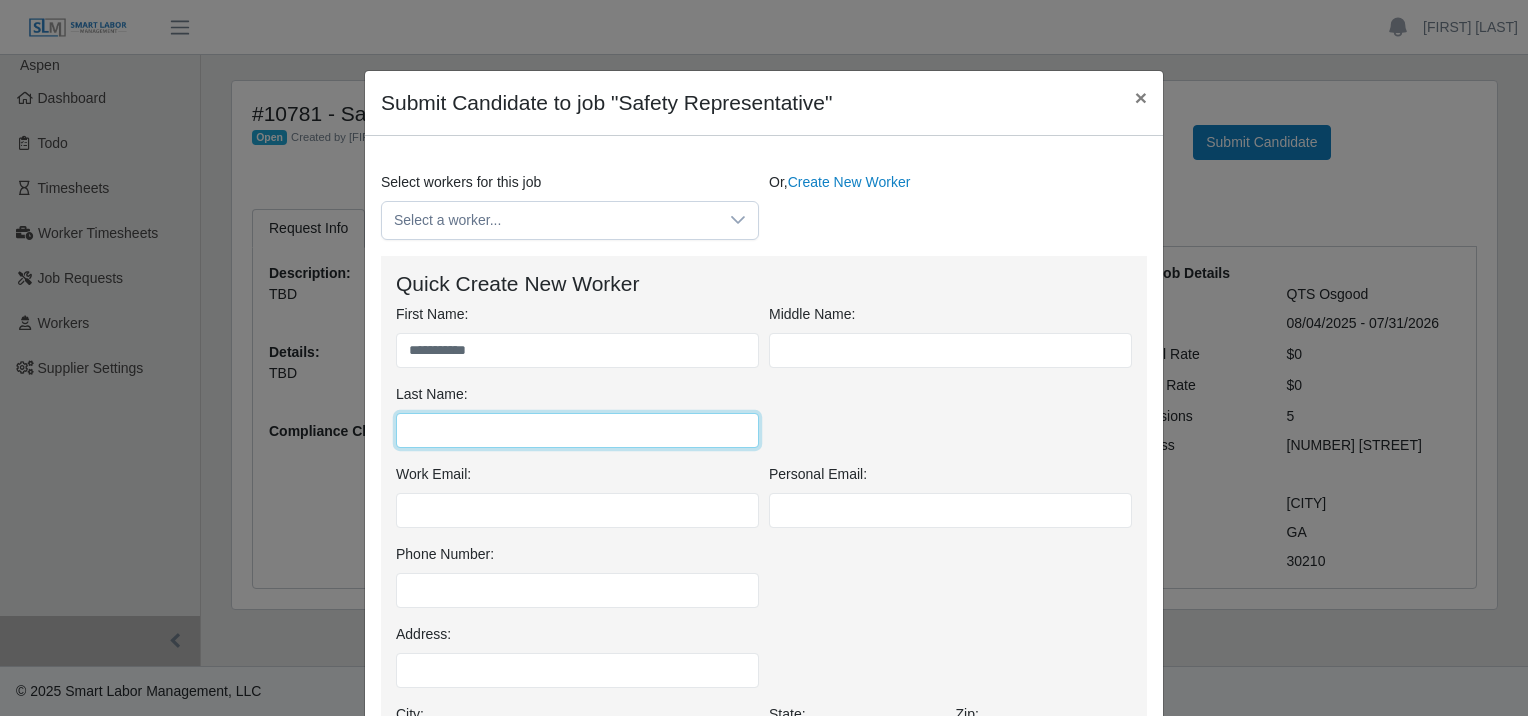click on "Last Name:" at bounding box center (577, 430) 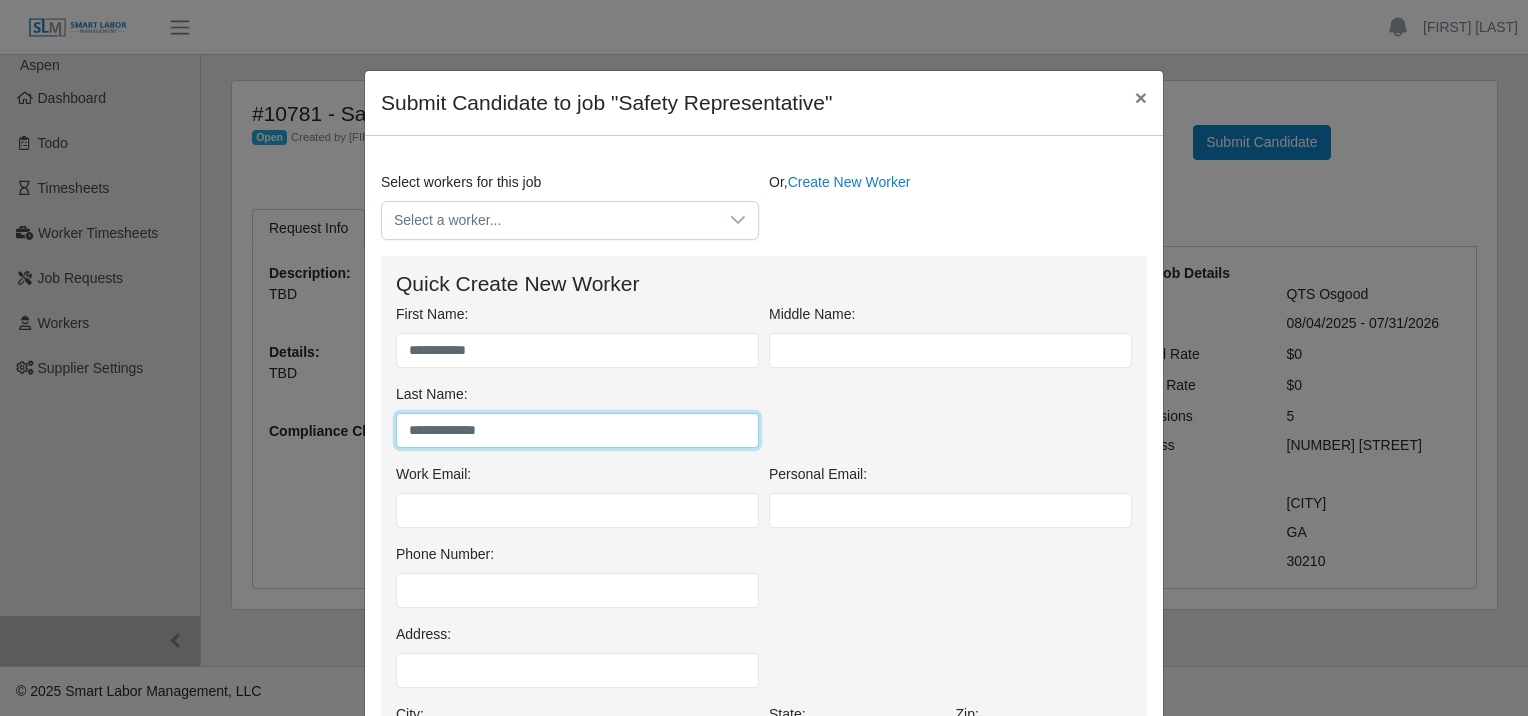 type on "**********" 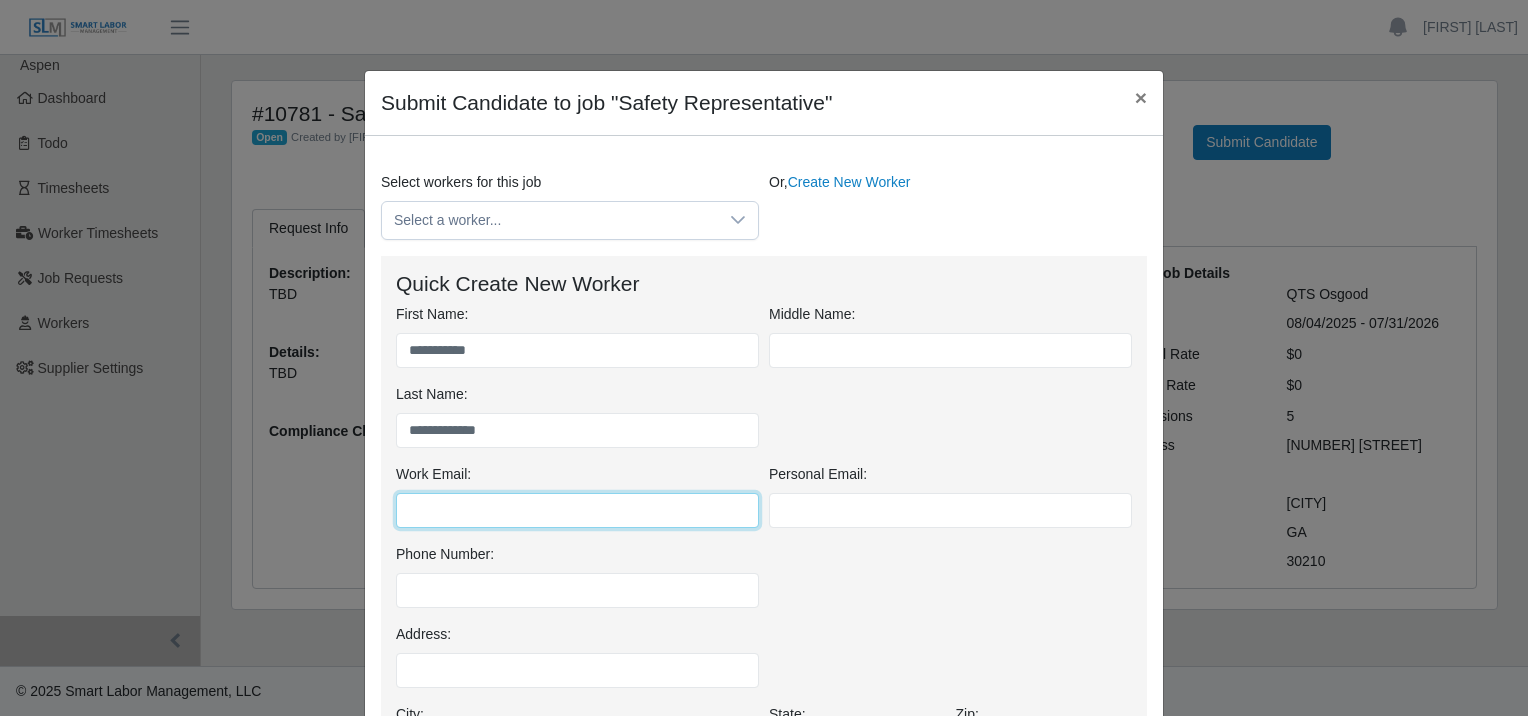 click on "Work Email:" at bounding box center [577, 510] 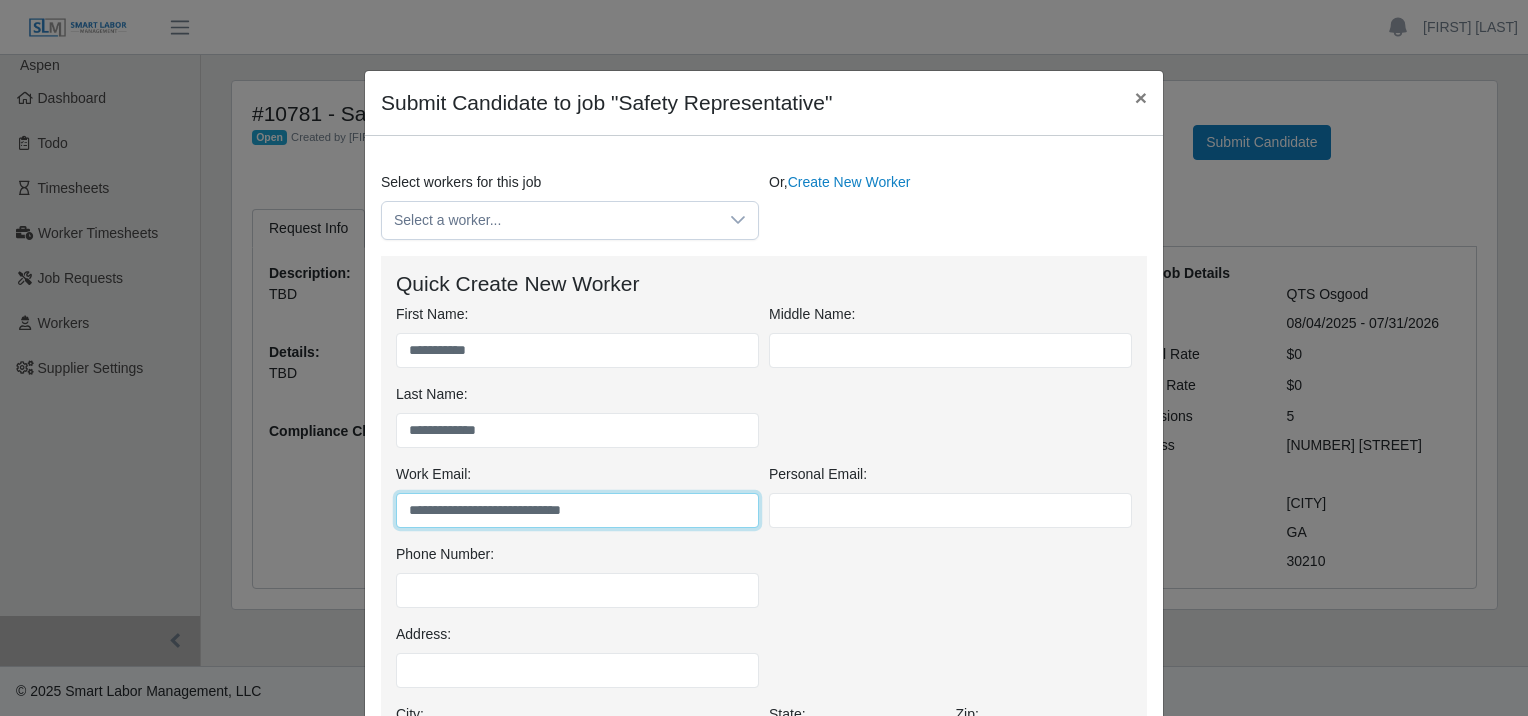 type on "**********" 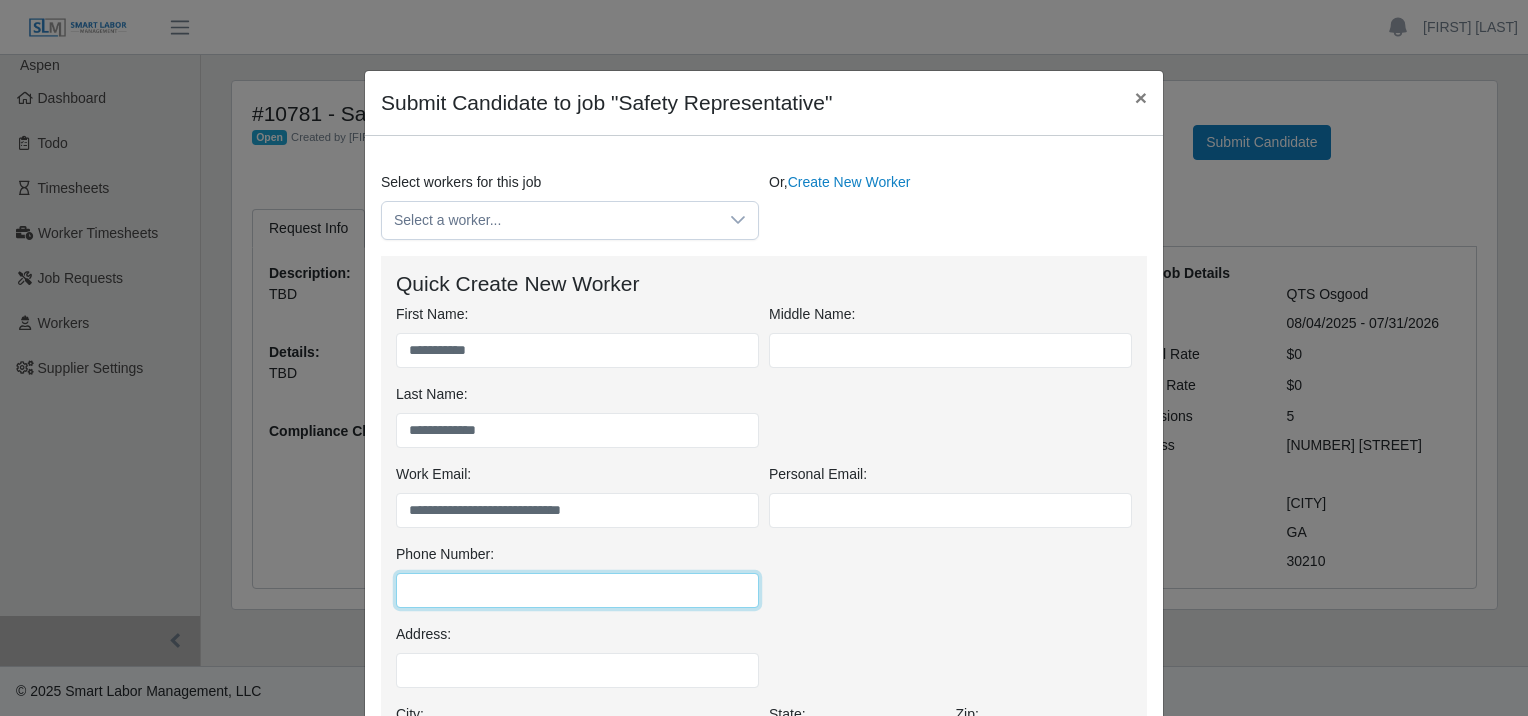 click on "Phone Number:" at bounding box center (577, 590) 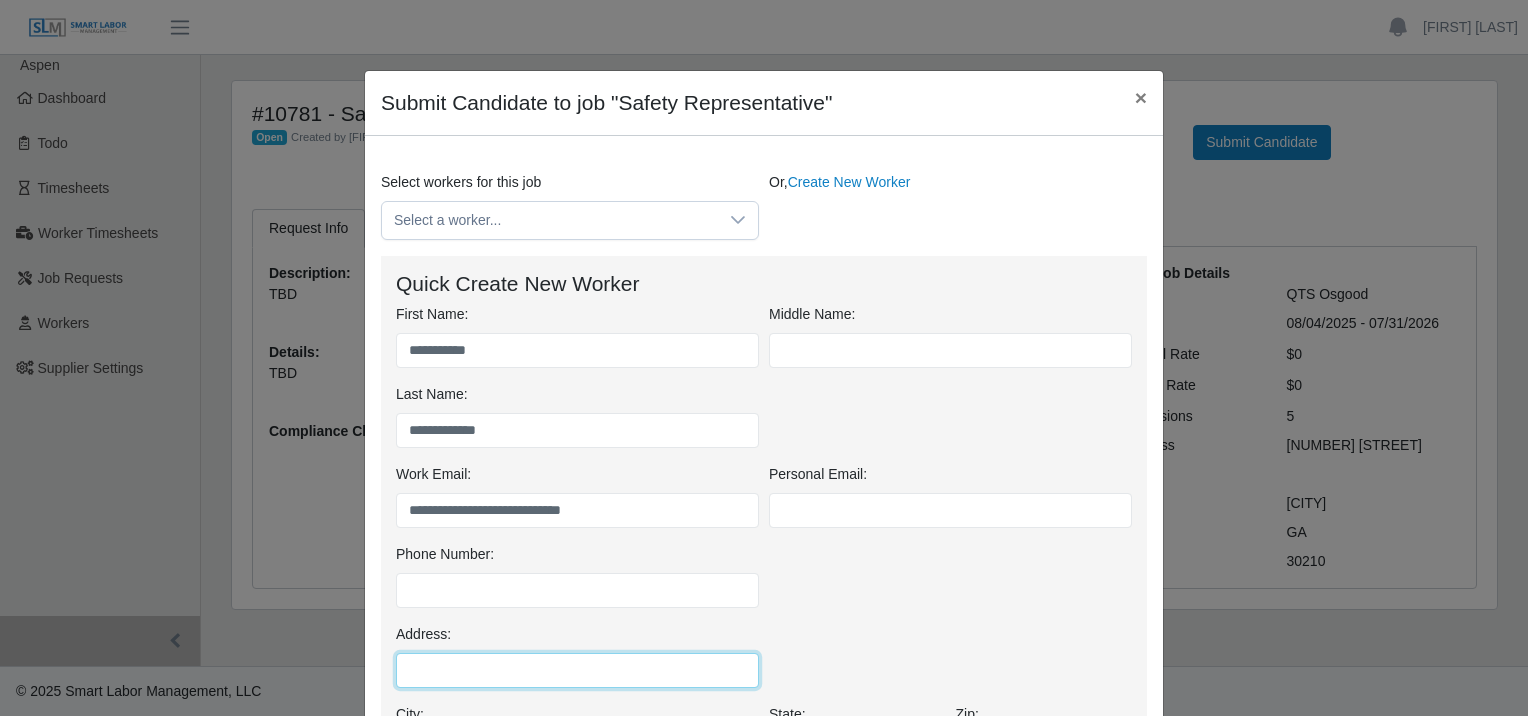 click on "Address:" at bounding box center (577, 670) 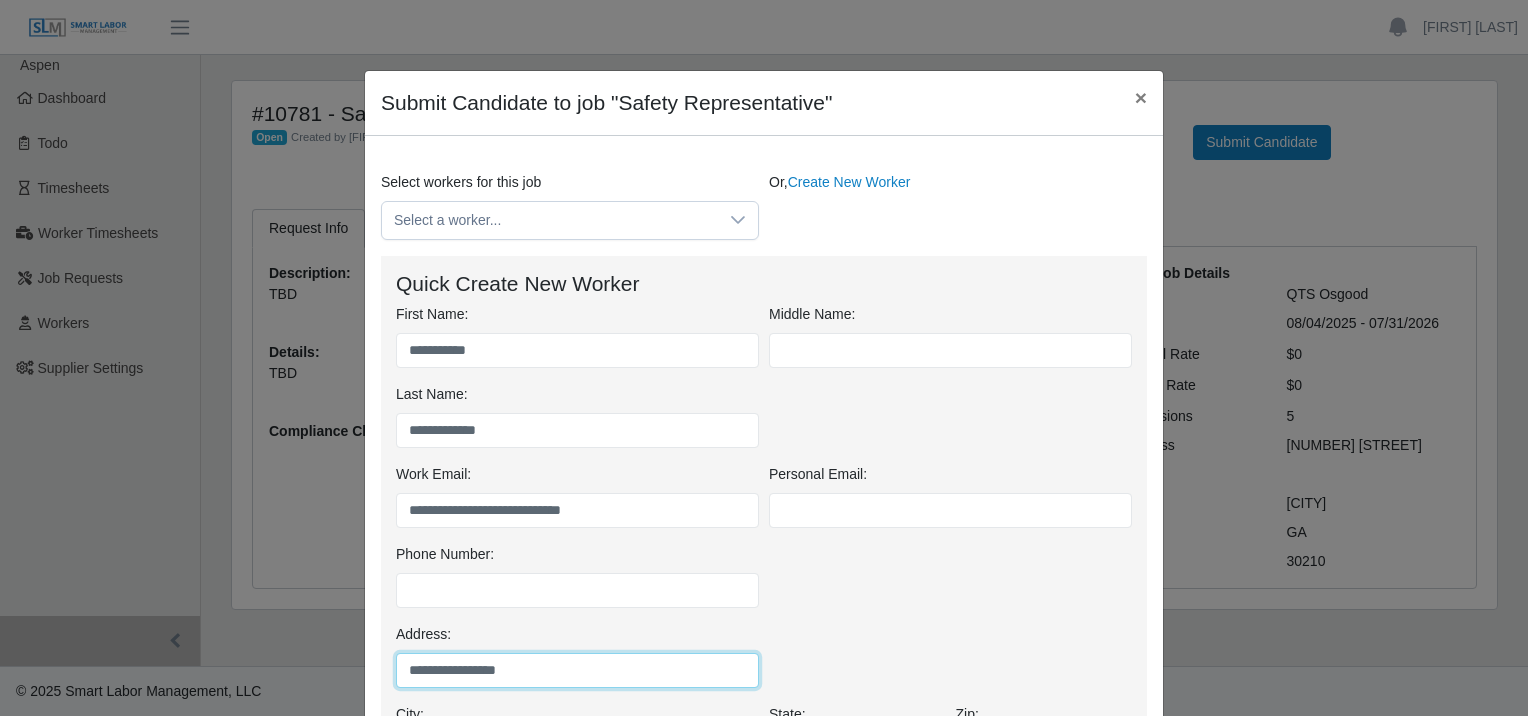 click on "**********" at bounding box center [577, 670] 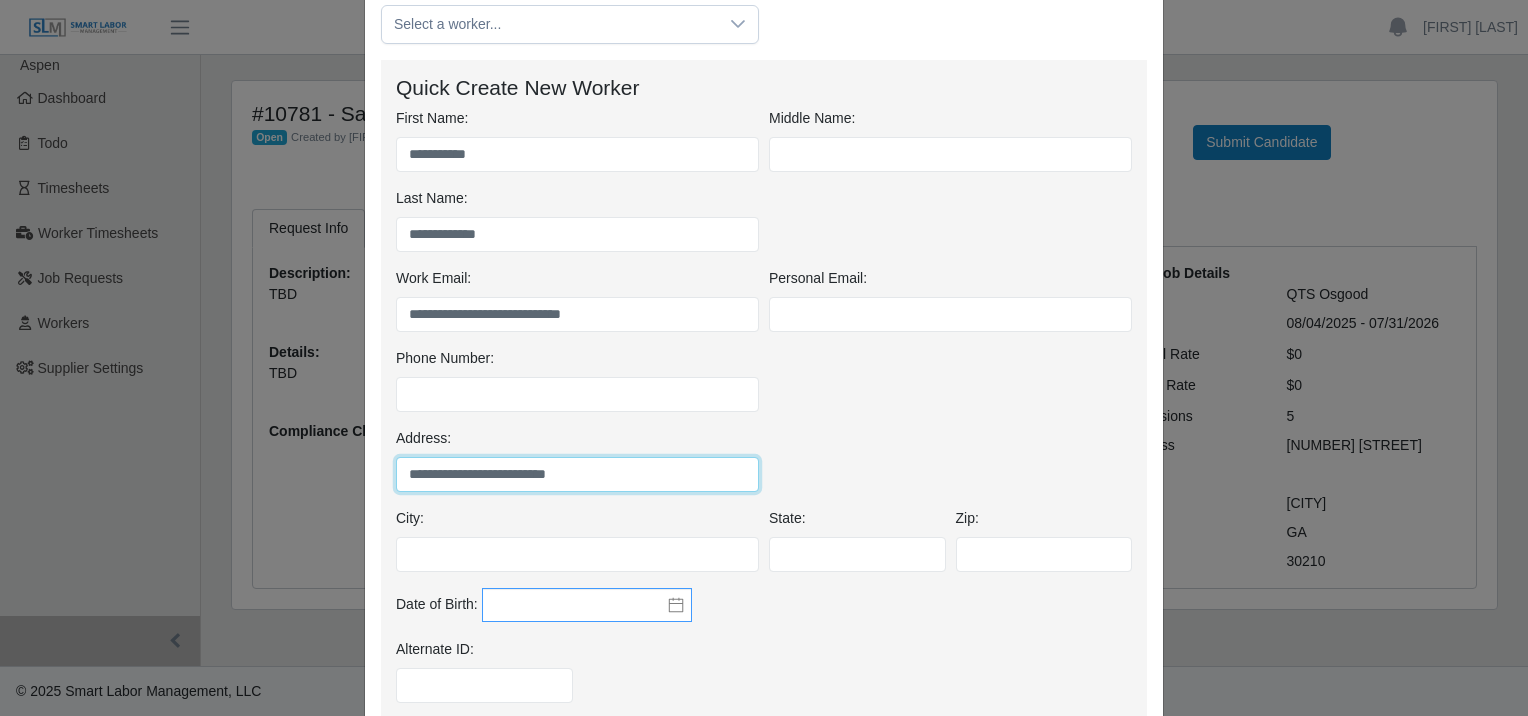 scroll, scrollTop: 200, scrollLeft: 0, axis: vertical 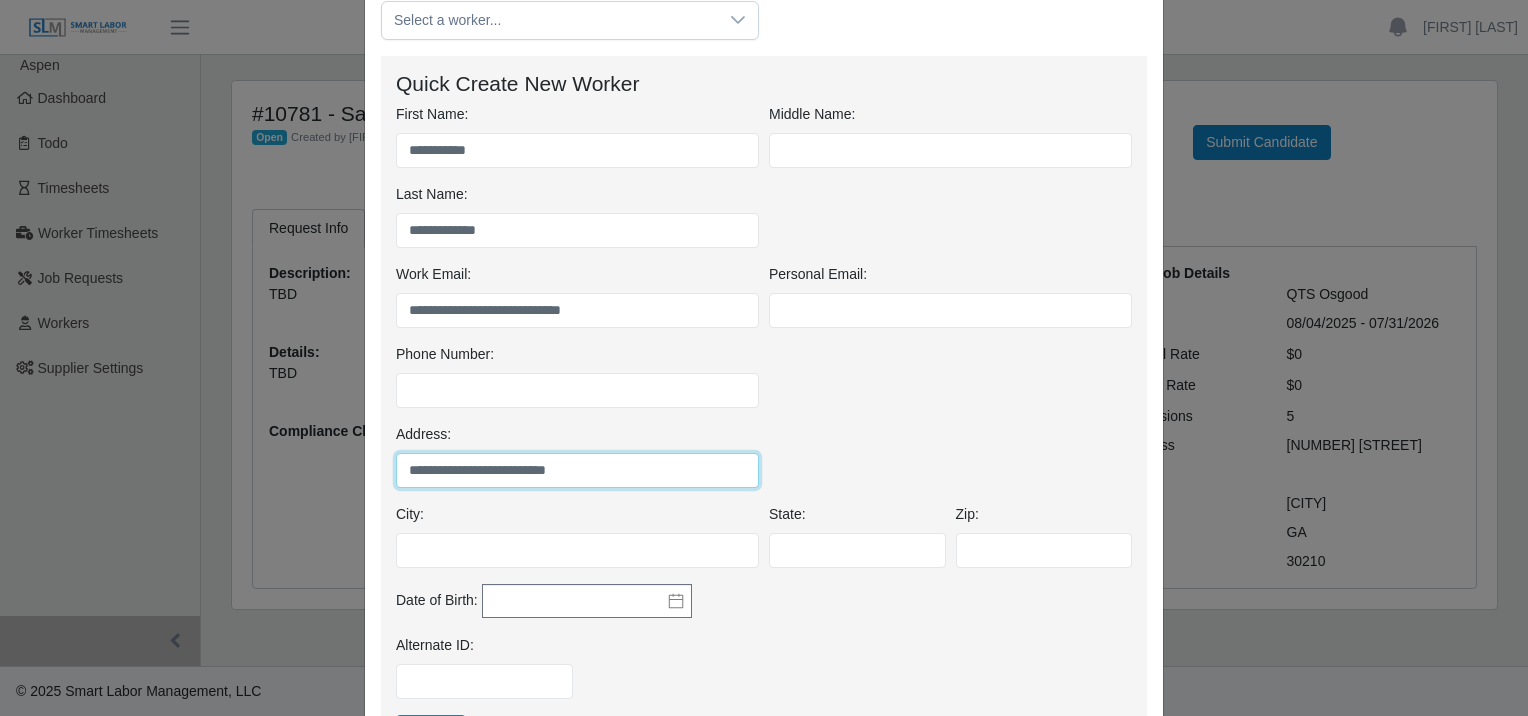 type on "**********" 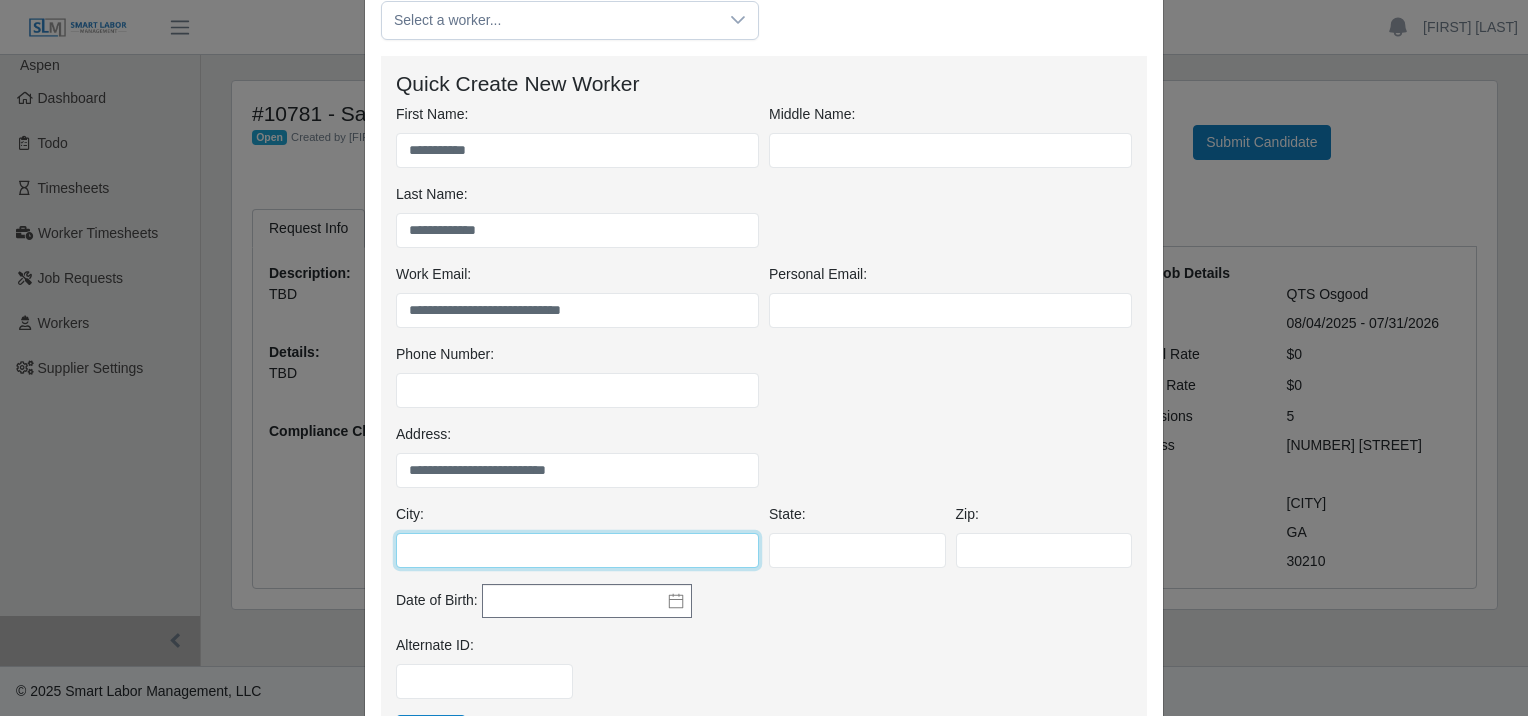 click on "City:" at bounding box center [577, 550] 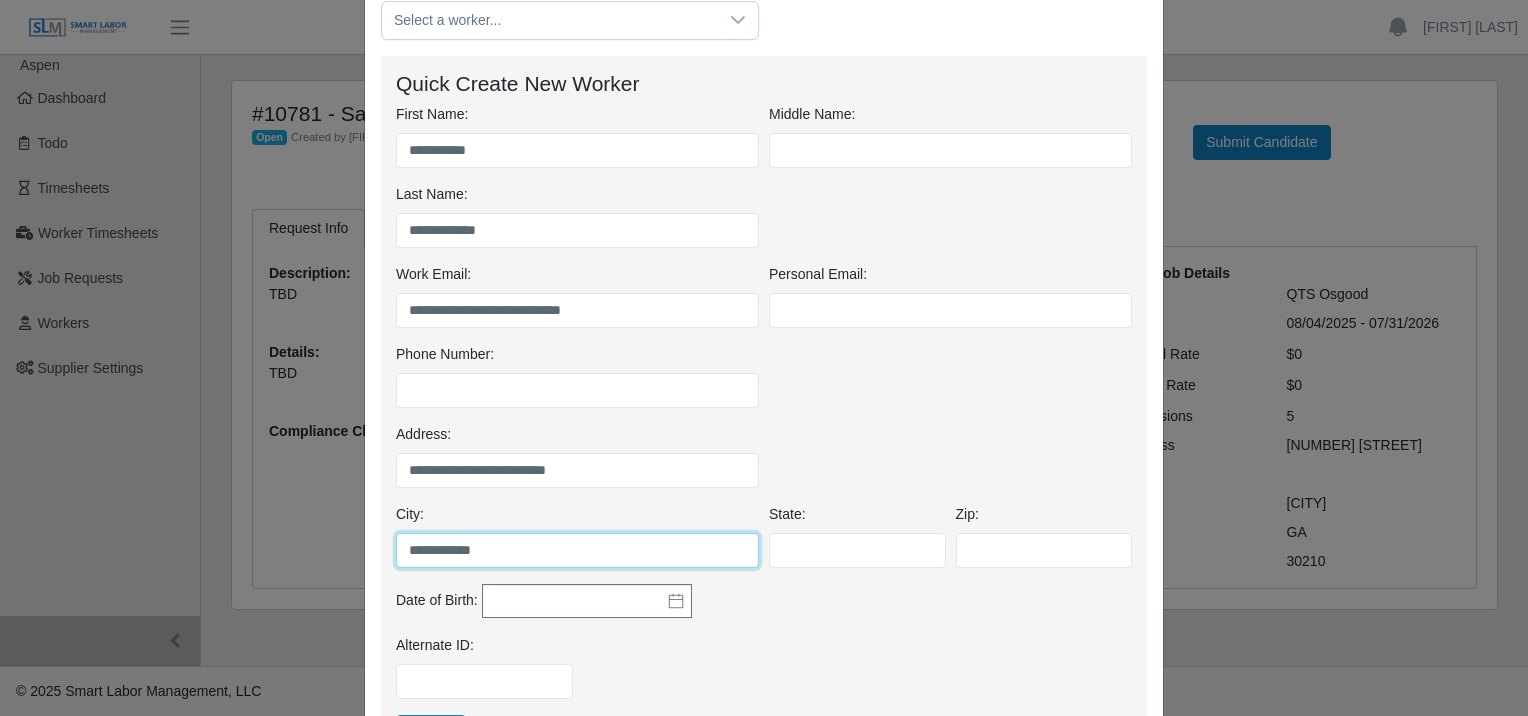 type on "**********" 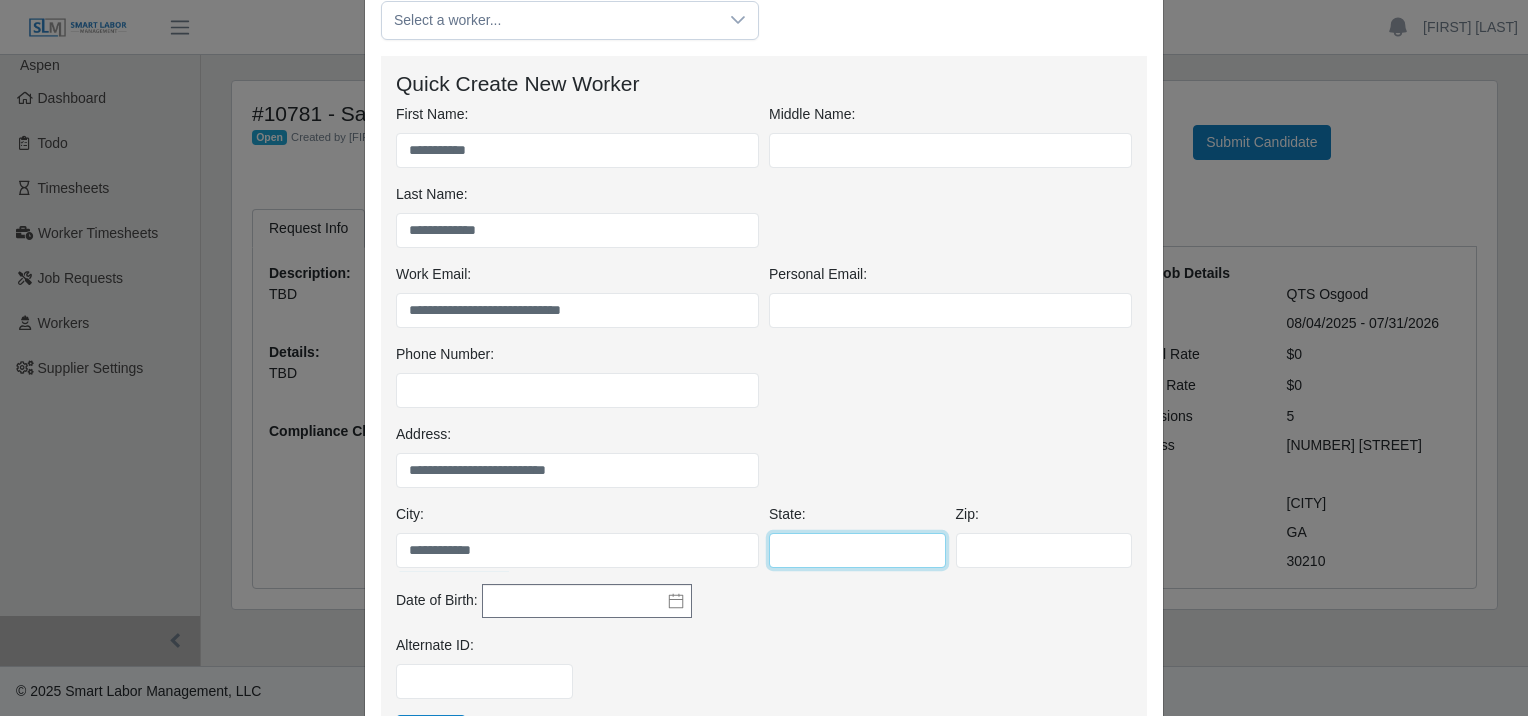 click on "State:" at bounding box center [857, 550] 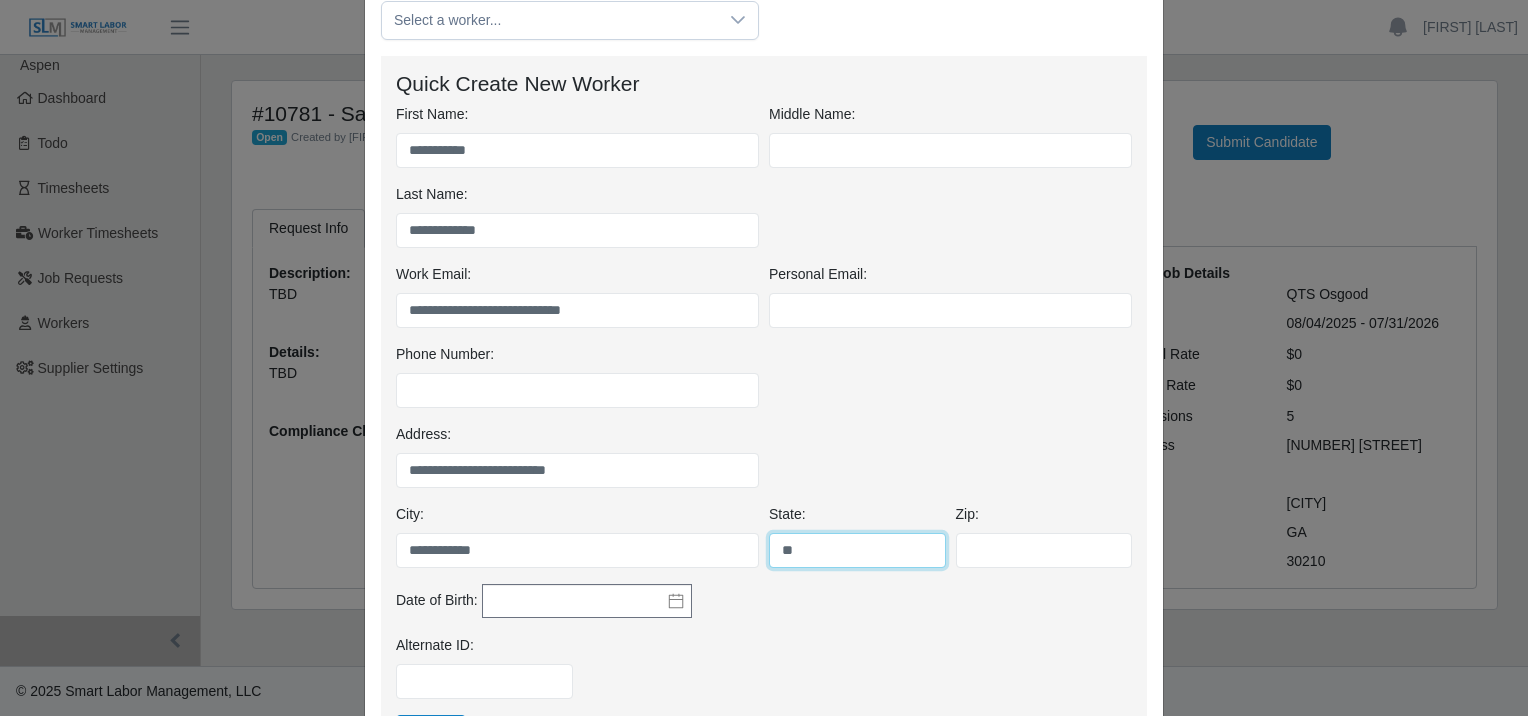 type on "**" 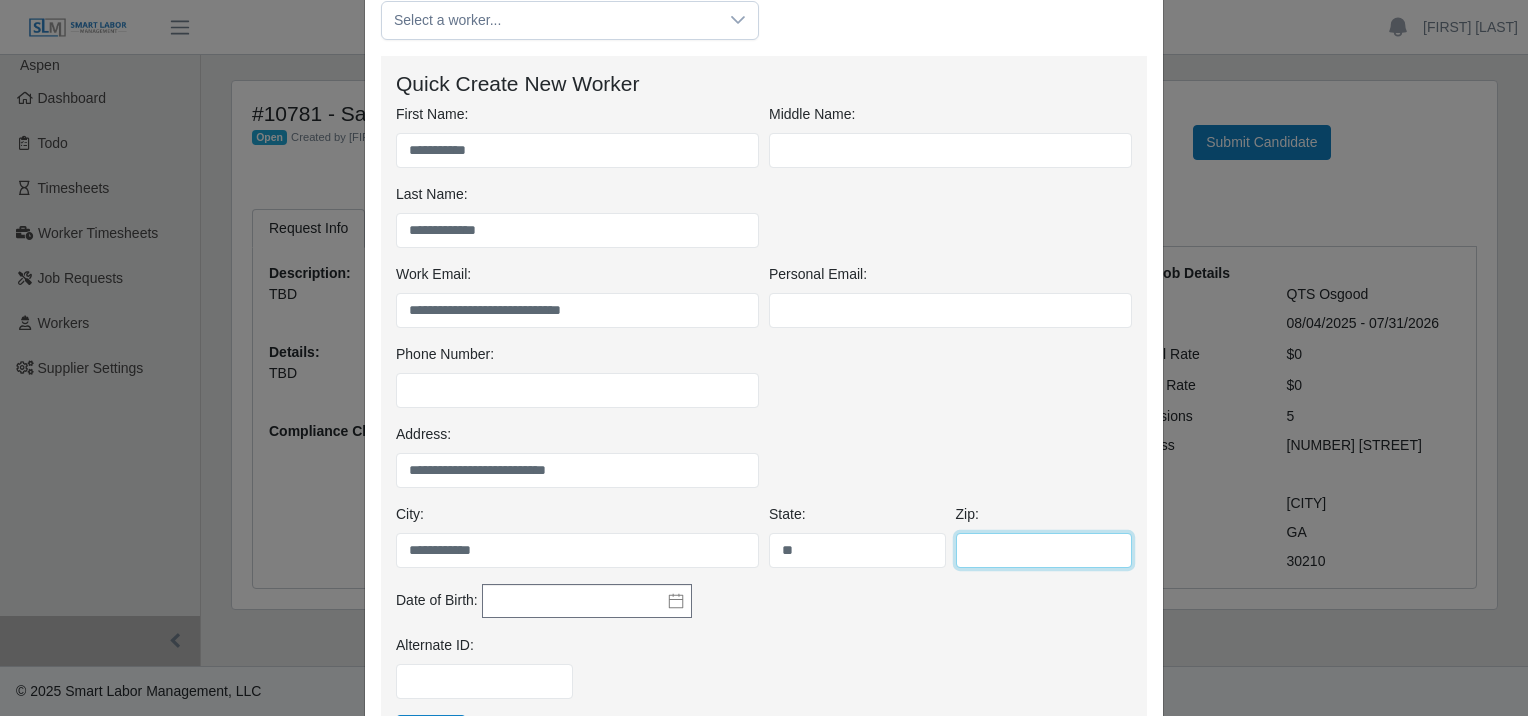 click on "Zip:" at bounding box center (1044, 550) 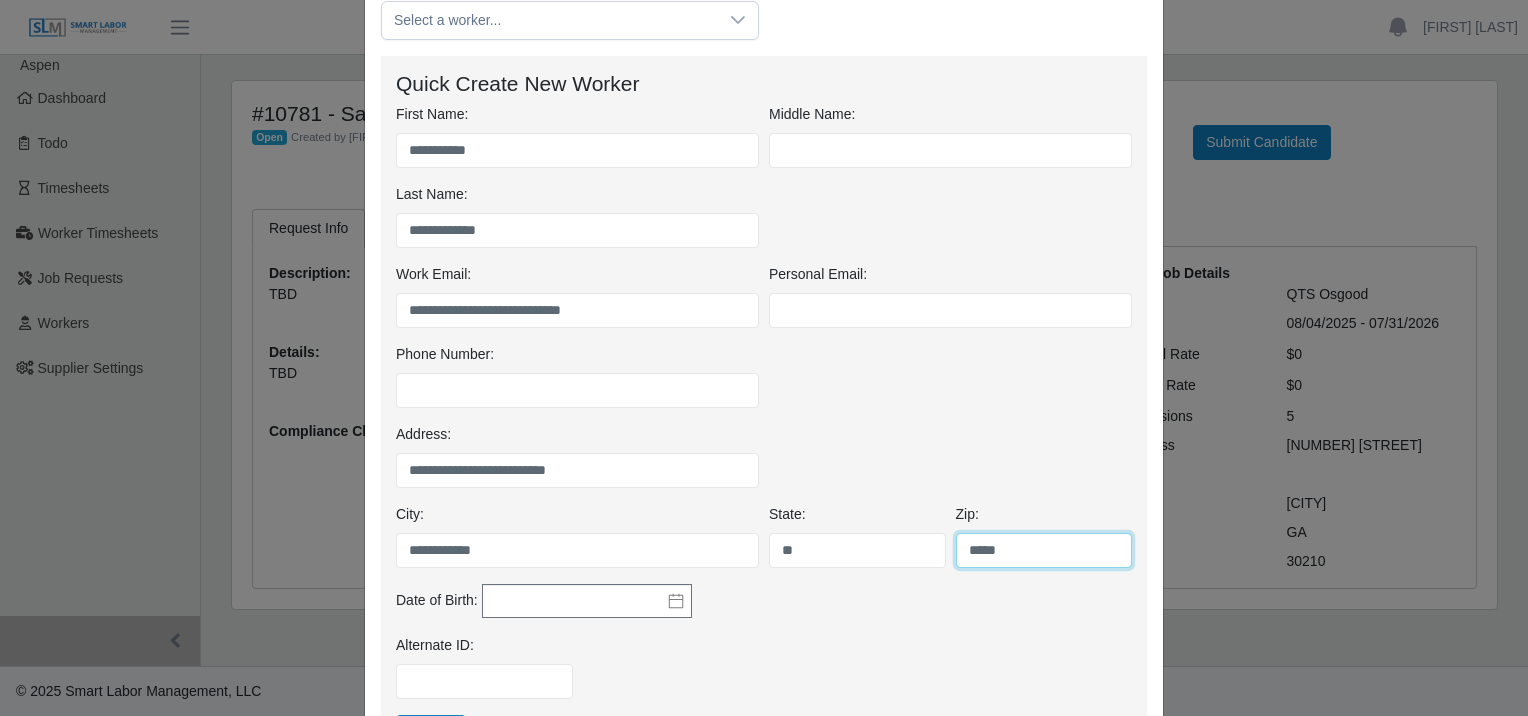 type on "*****" 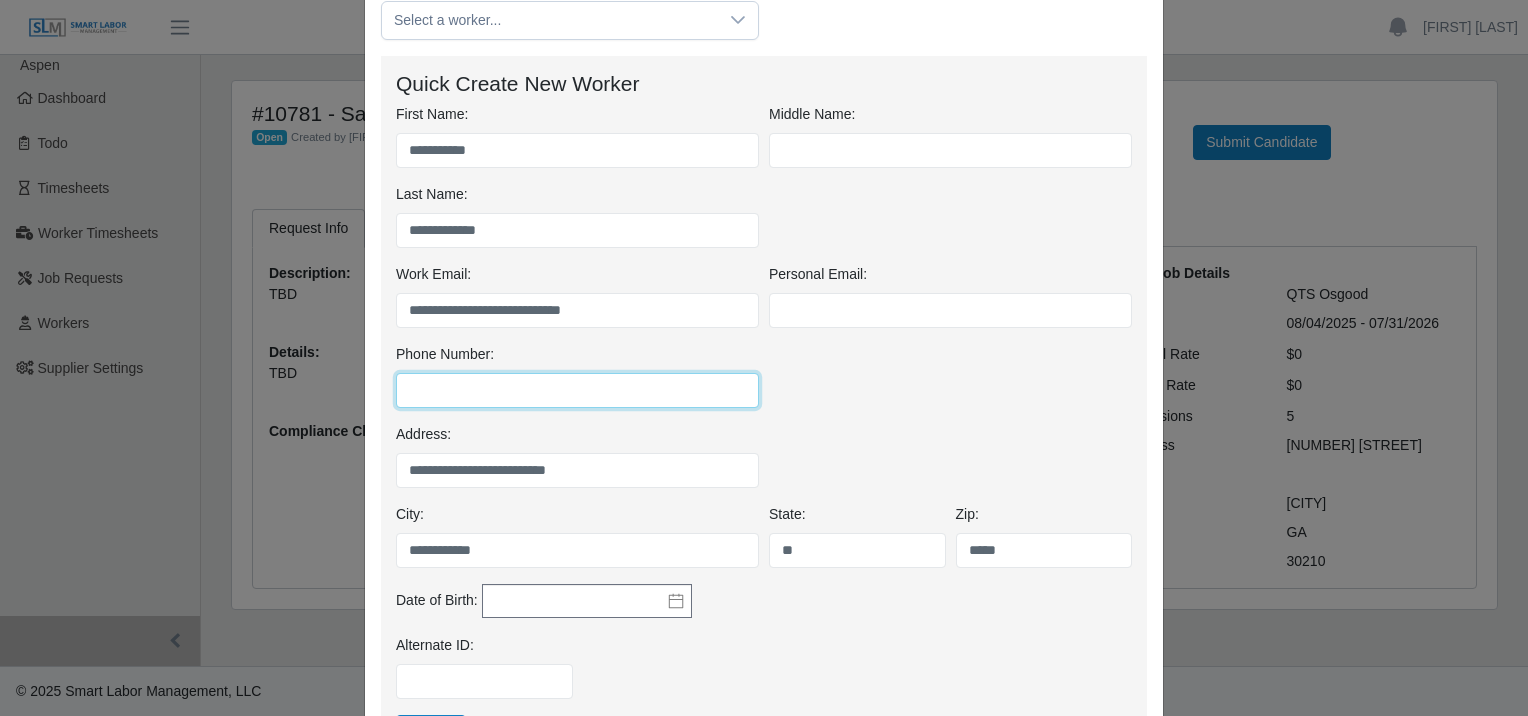 click on "Phone Number:" at bounding box center [577, 390] 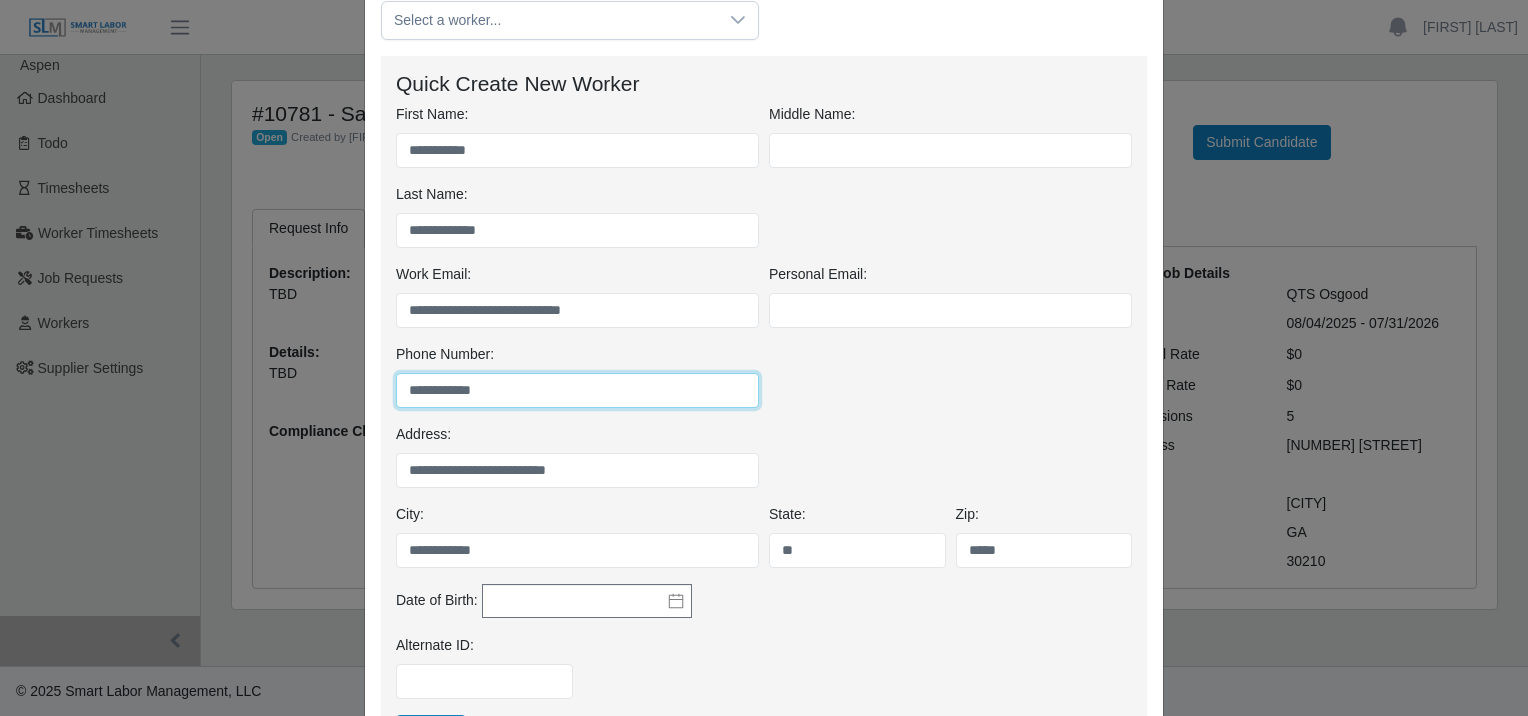 type on "**********" 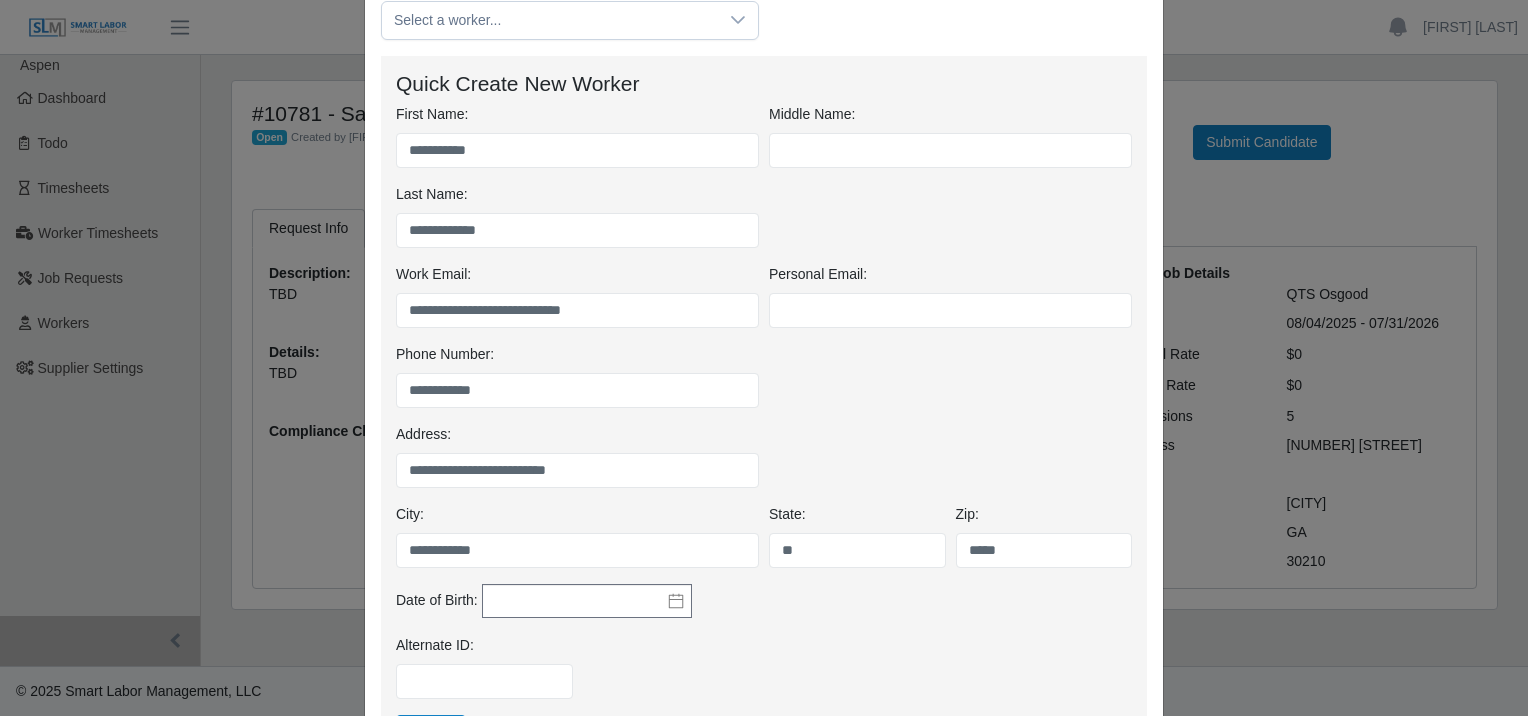 click 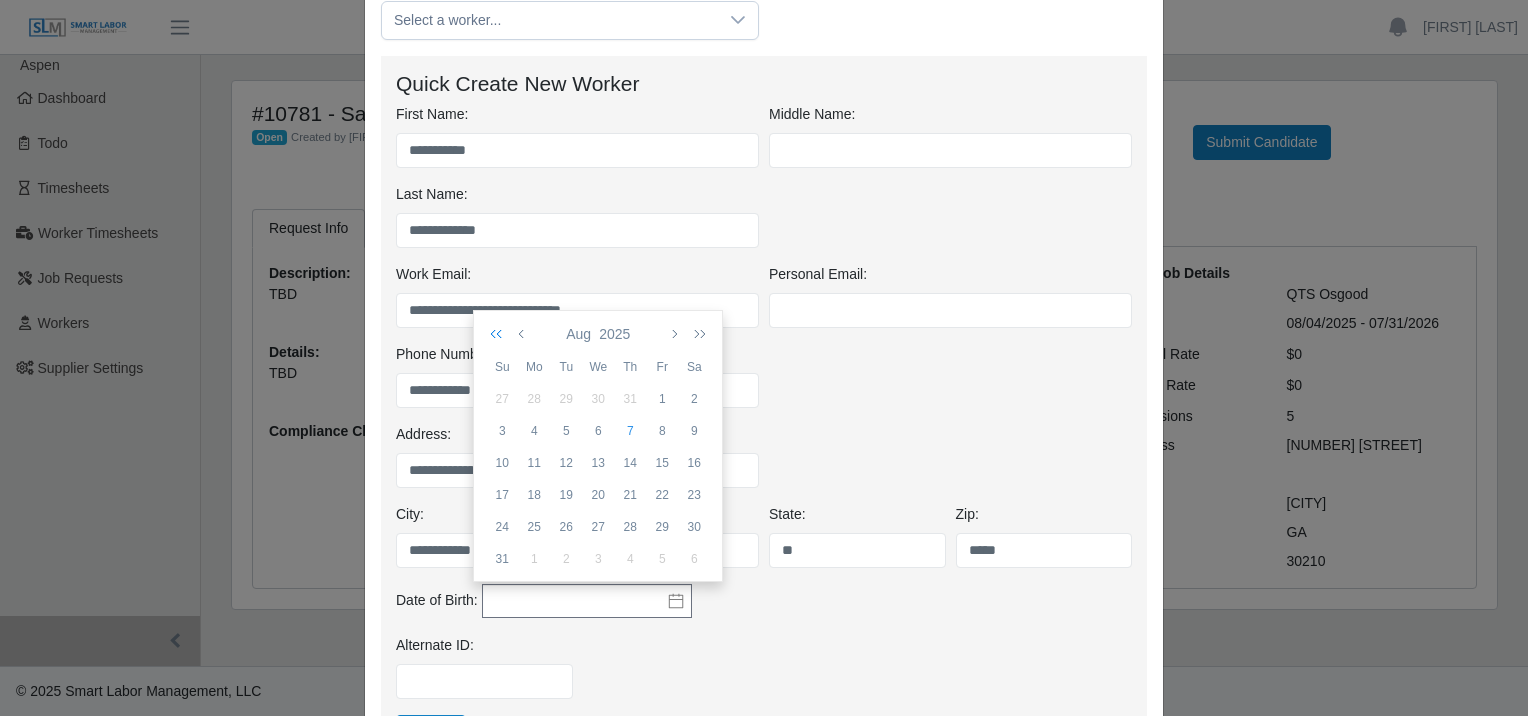 click at bounding box center (500, 334) 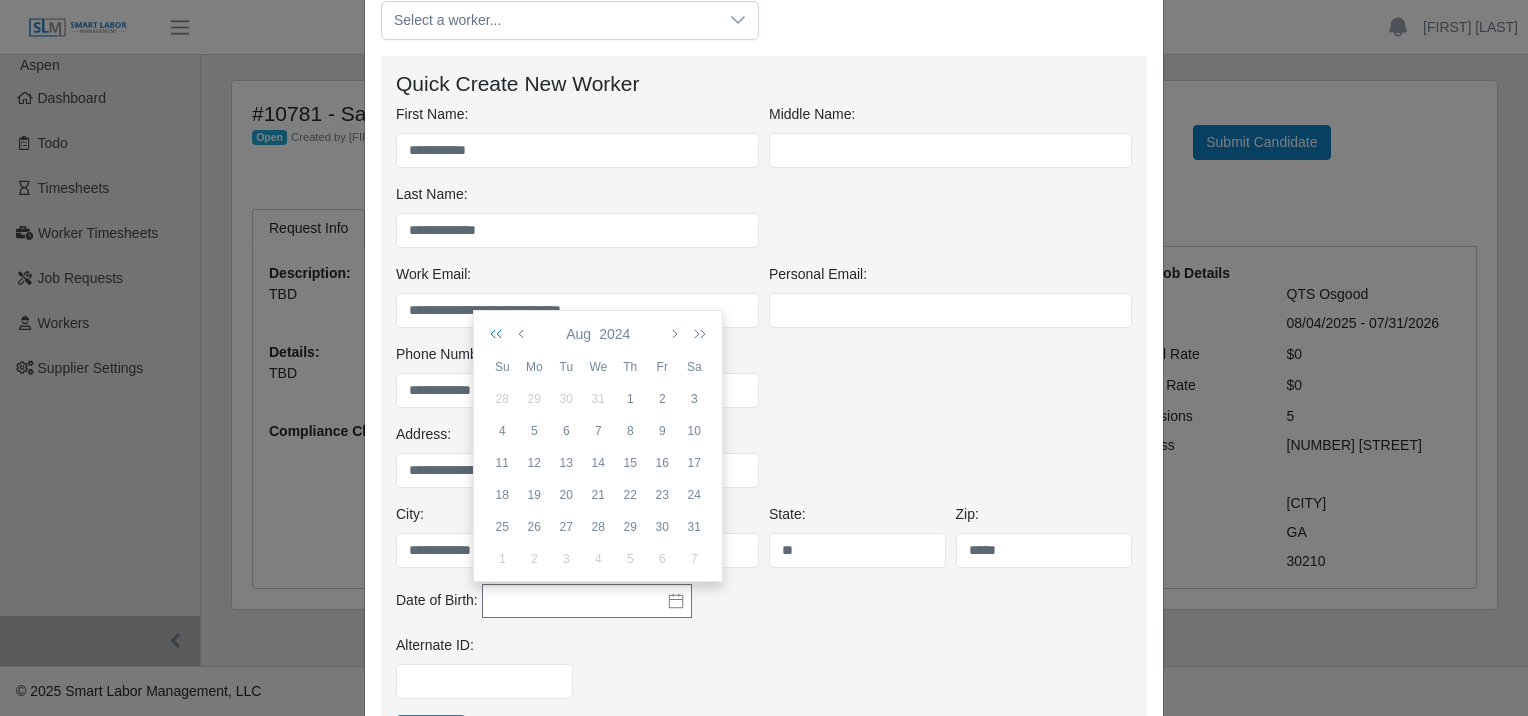 click at bounding box center (500, 334) 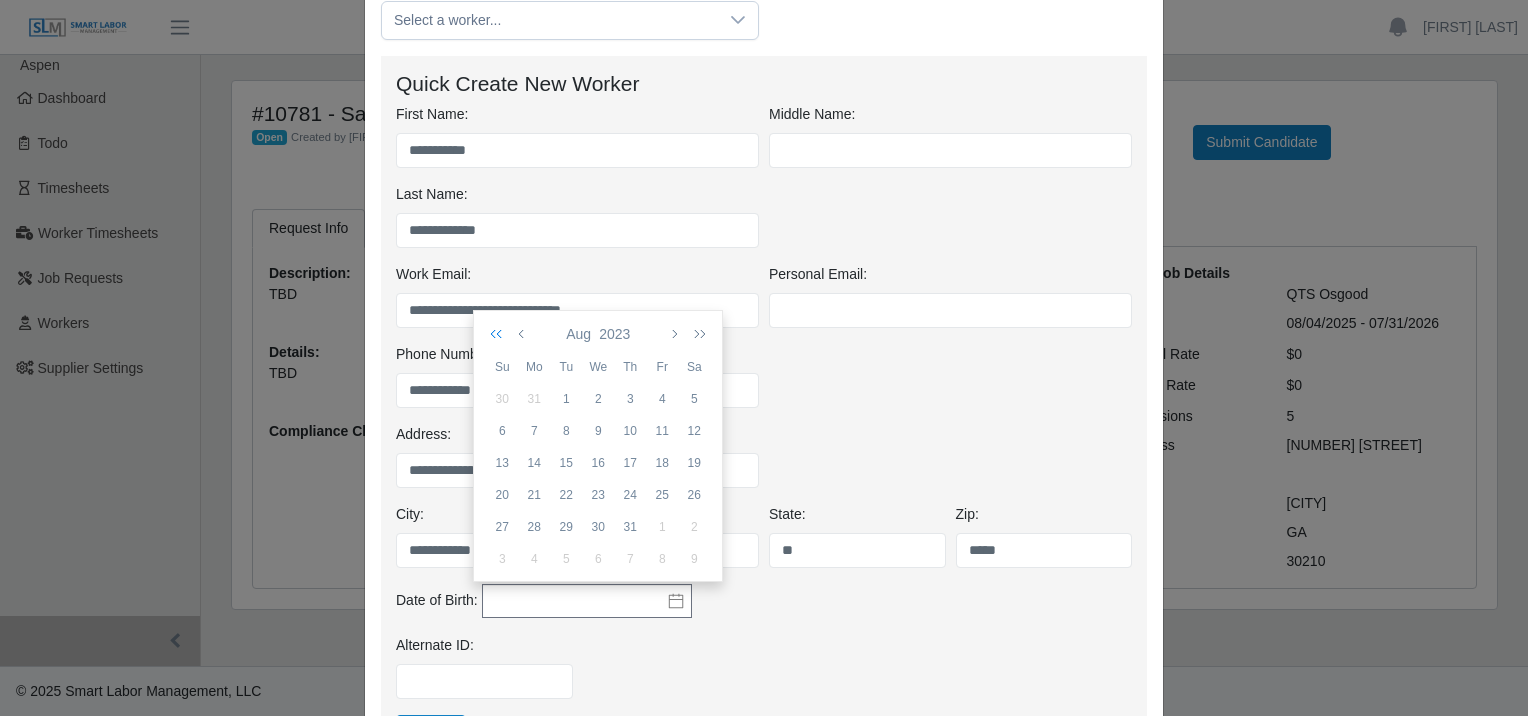 click at bounding box center (500, 334) 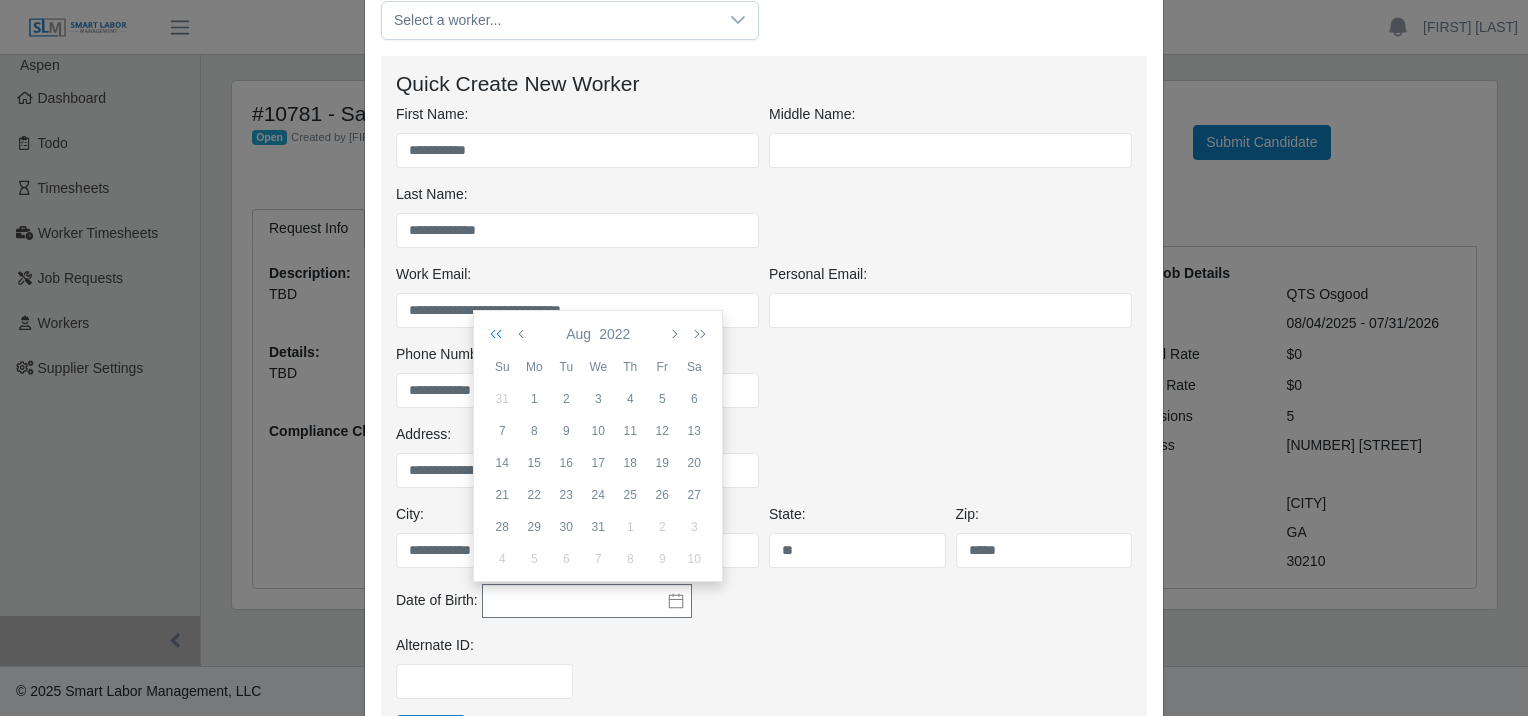 click at bounding box center [500, 334] 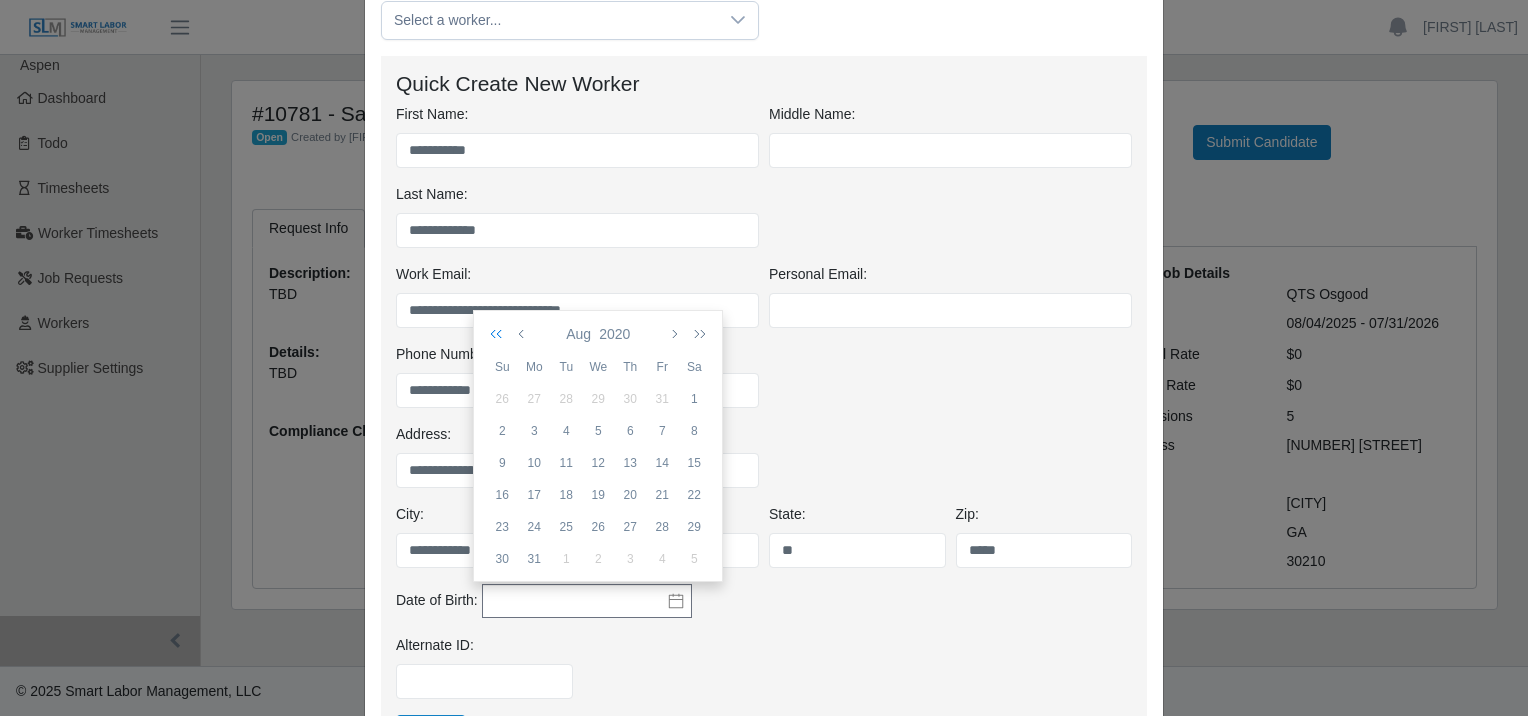 click at bounding box center (500, 334) 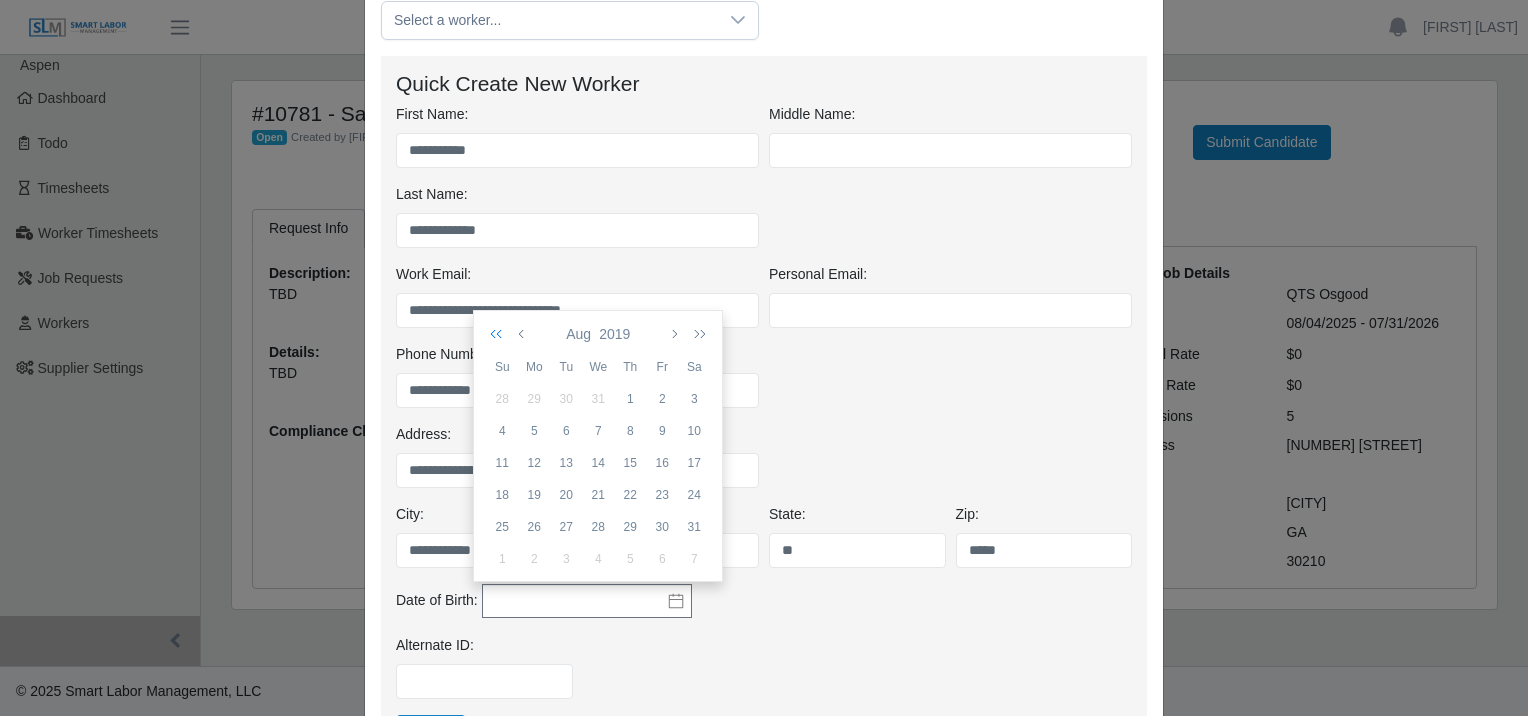 click at bounding box center [500, 334] 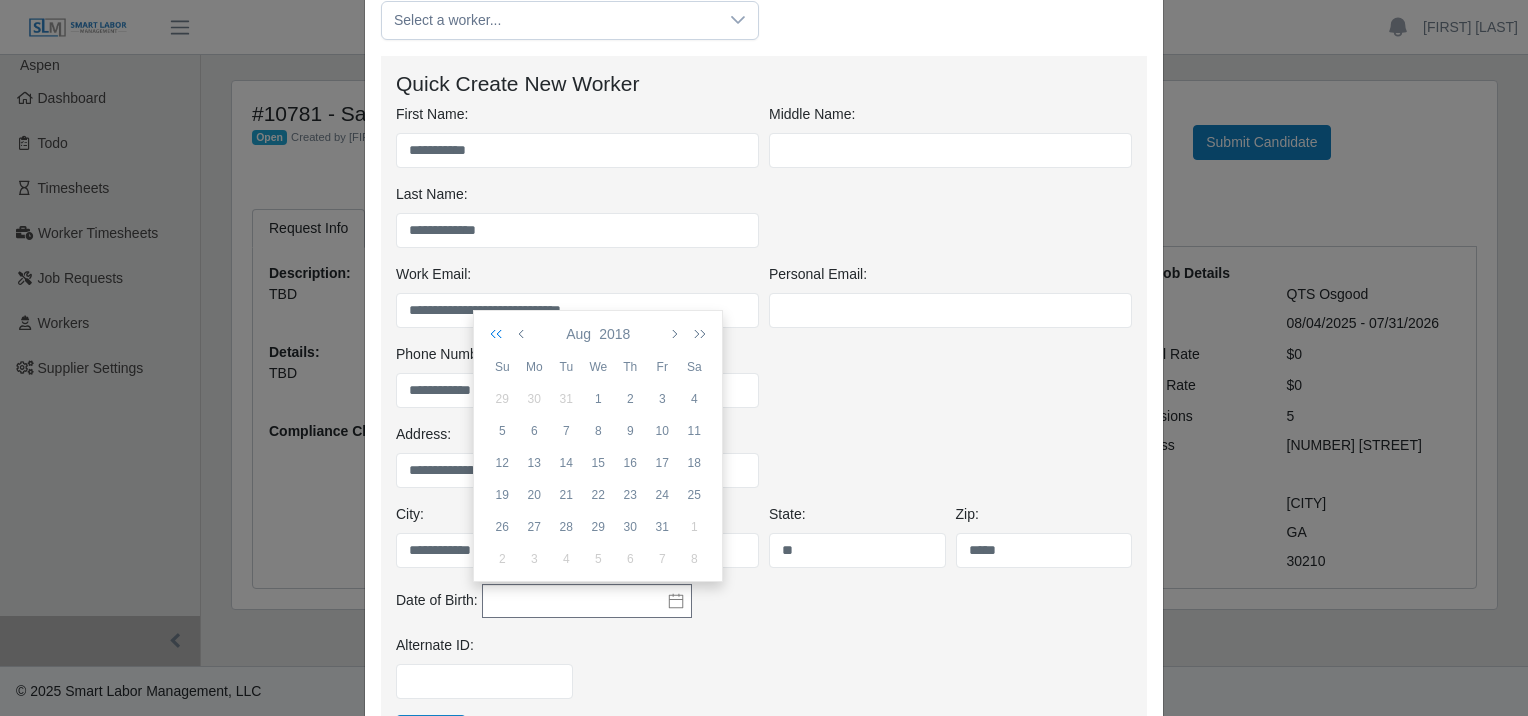 click at bounding box center (500, 334) 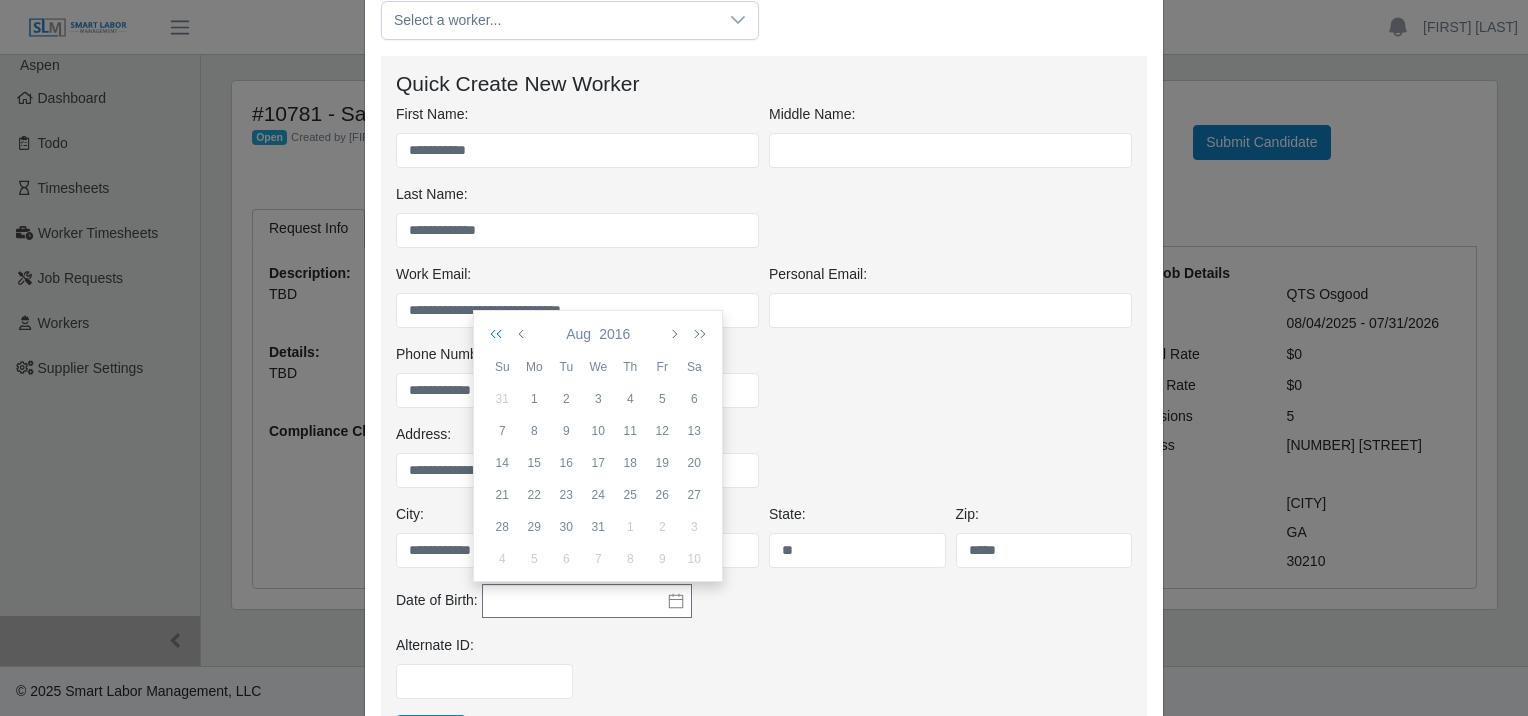 click at bounding box center [500, 334] 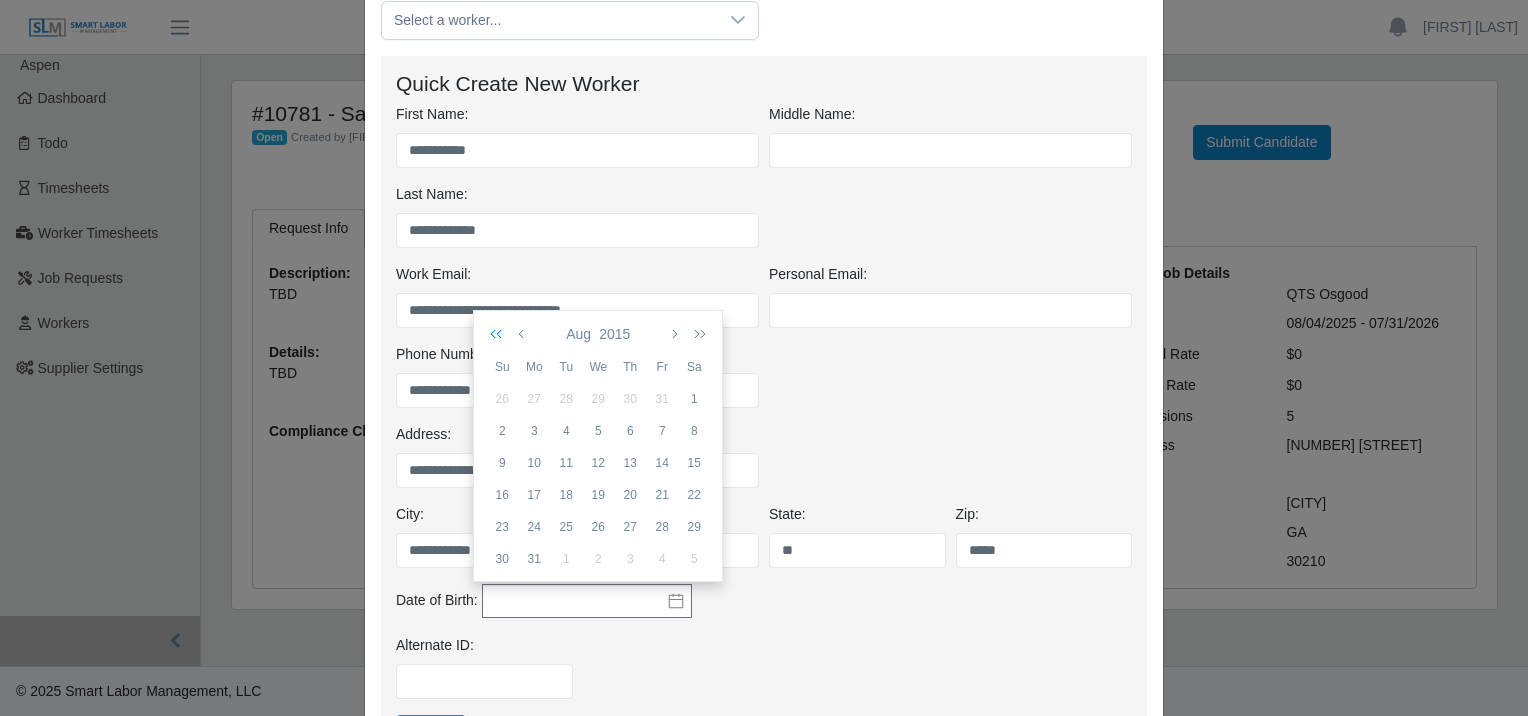 click at bounding box center (500, 334) 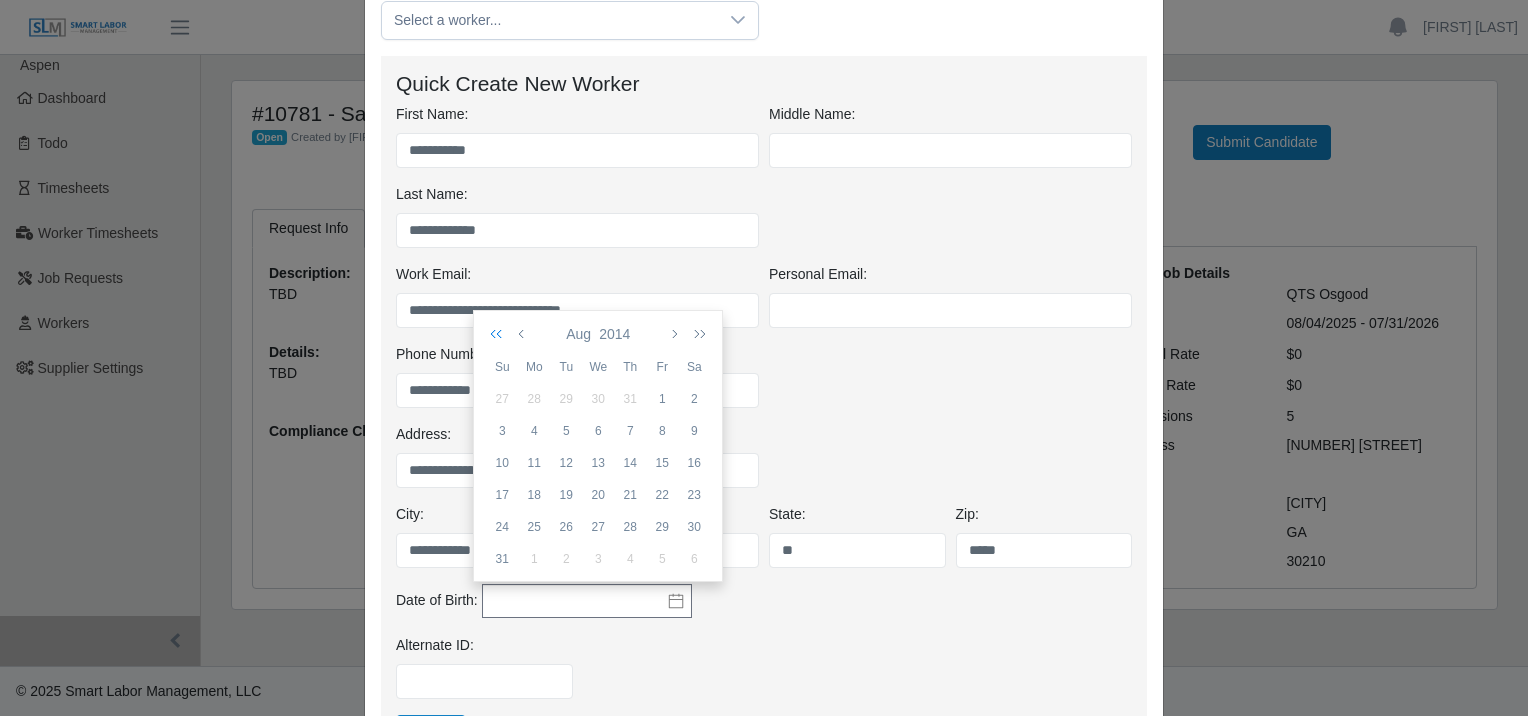 click at bounding box center [500, 334] 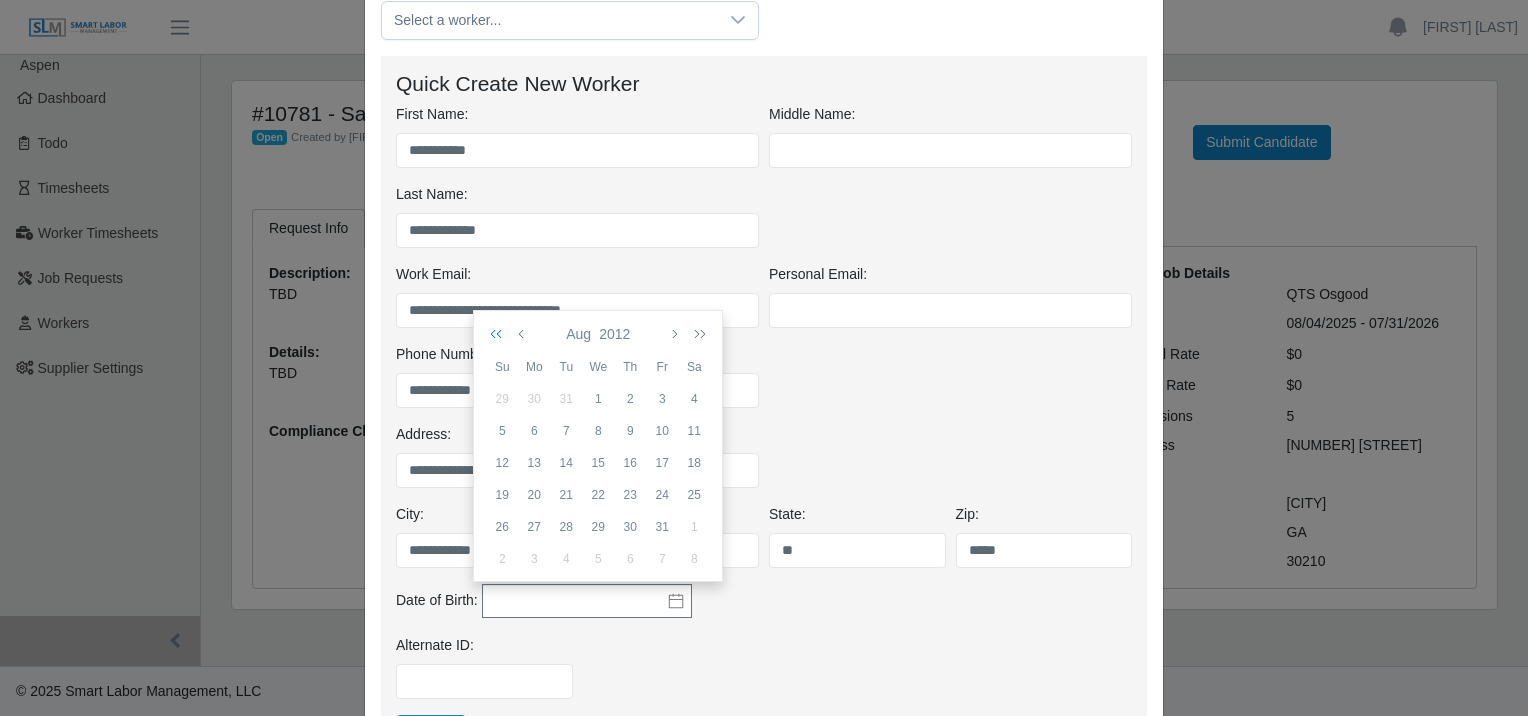 click at bounding box center [500, 334] 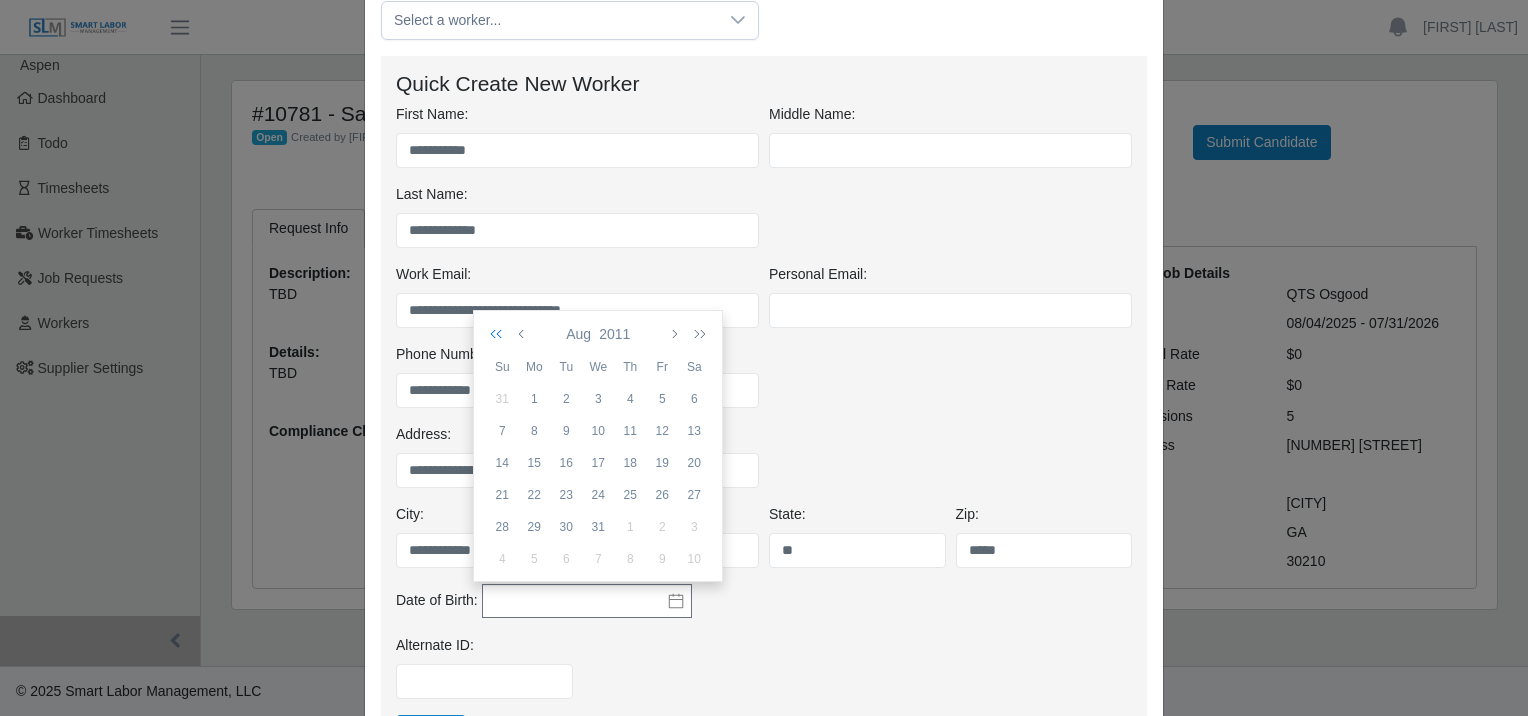 click at bounding box center (500, 334) 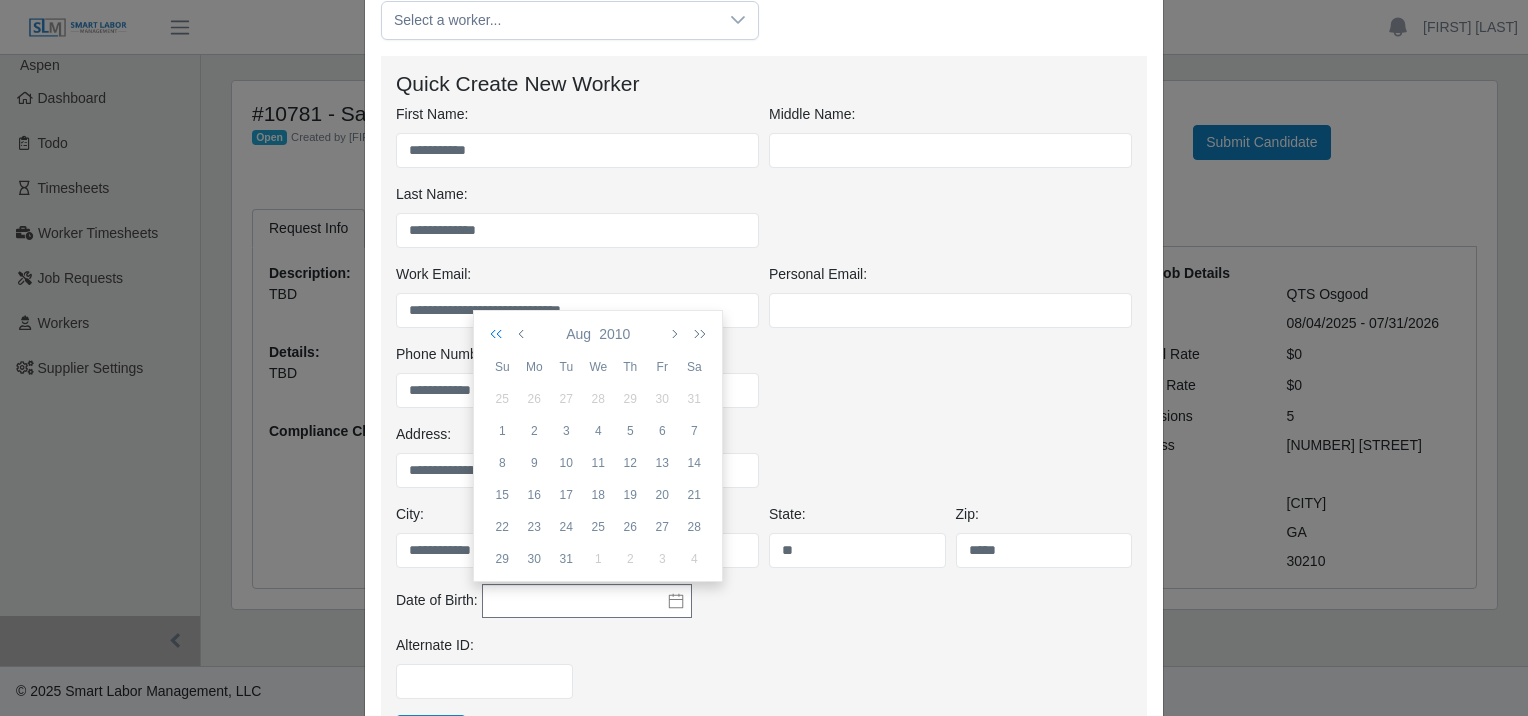 click at bounding box center (500, 334) 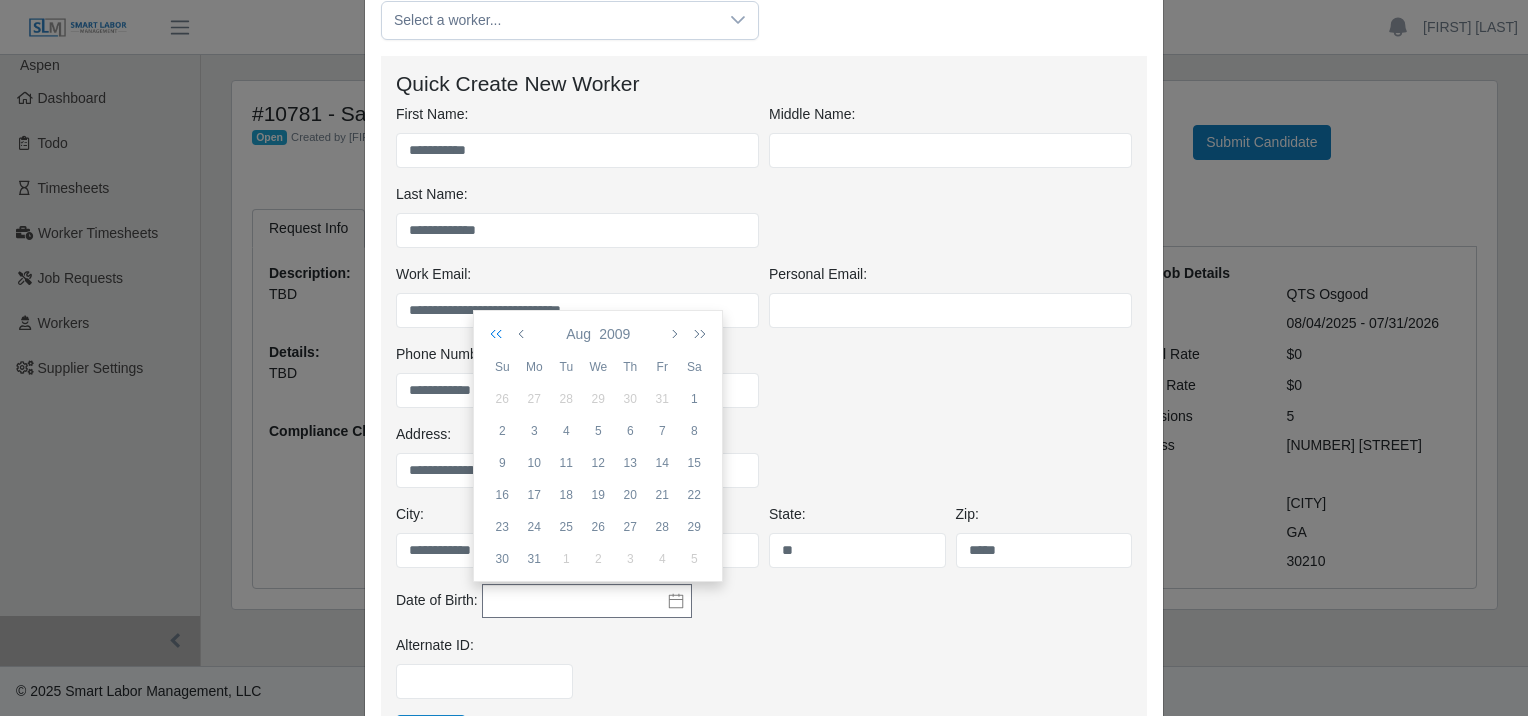 click at bounding box center [500, 334] 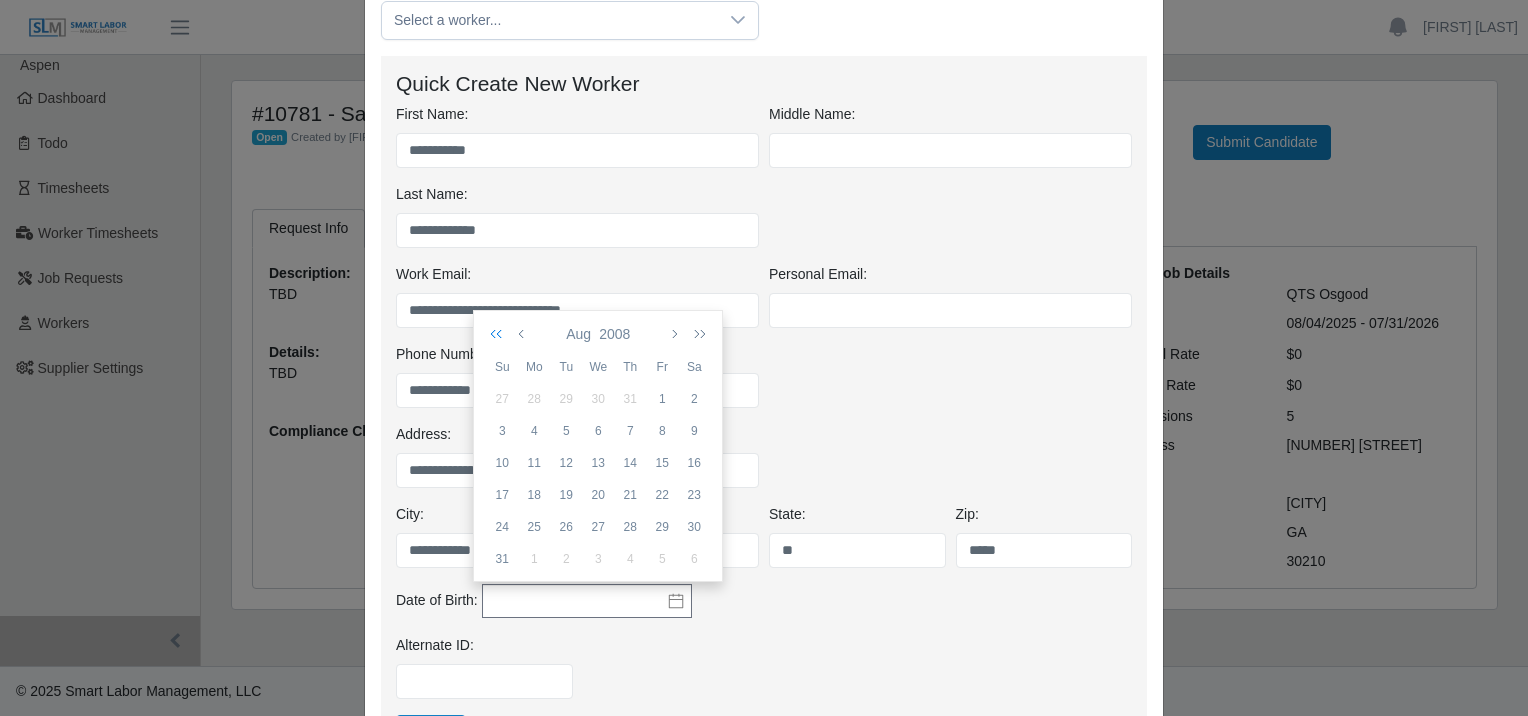click at bounding box center [500, 334] 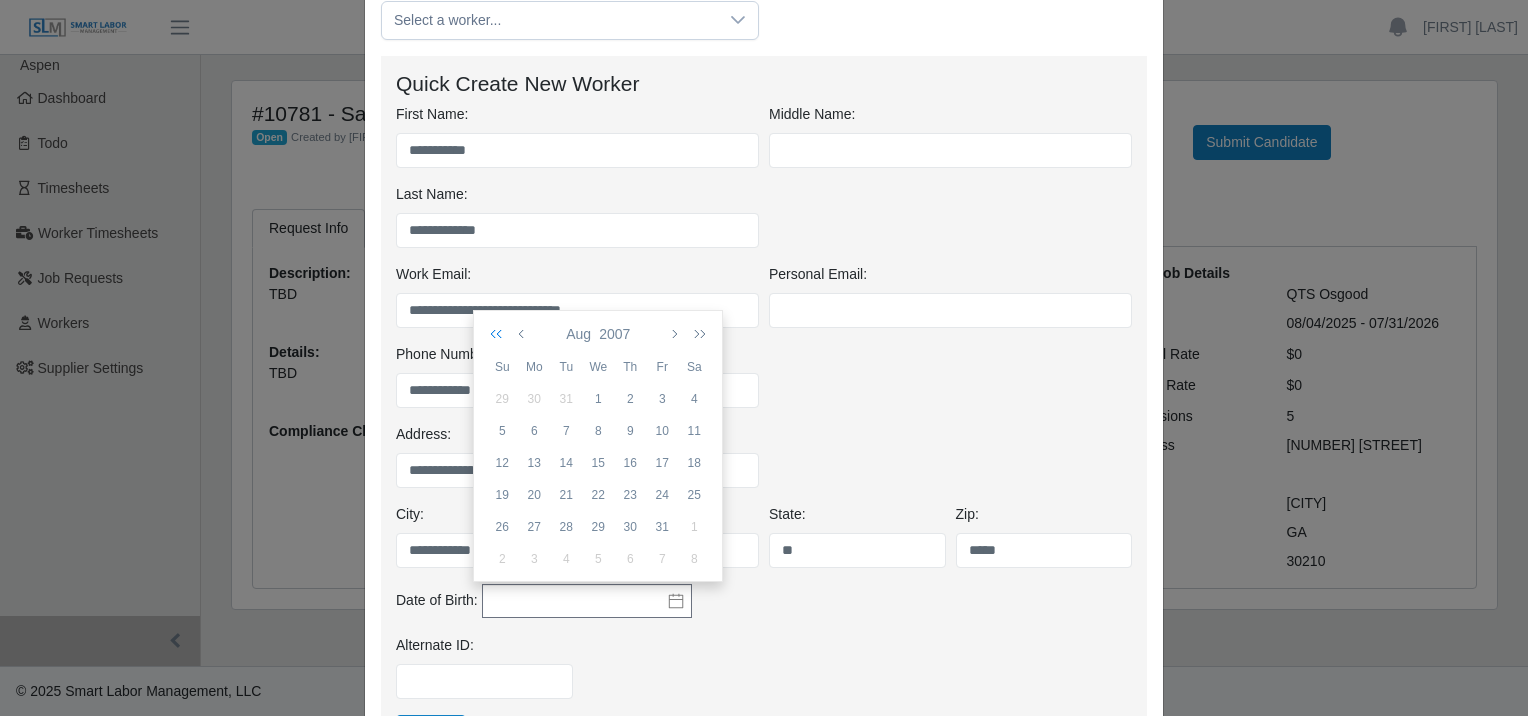 click at bounding box center [500, 334] 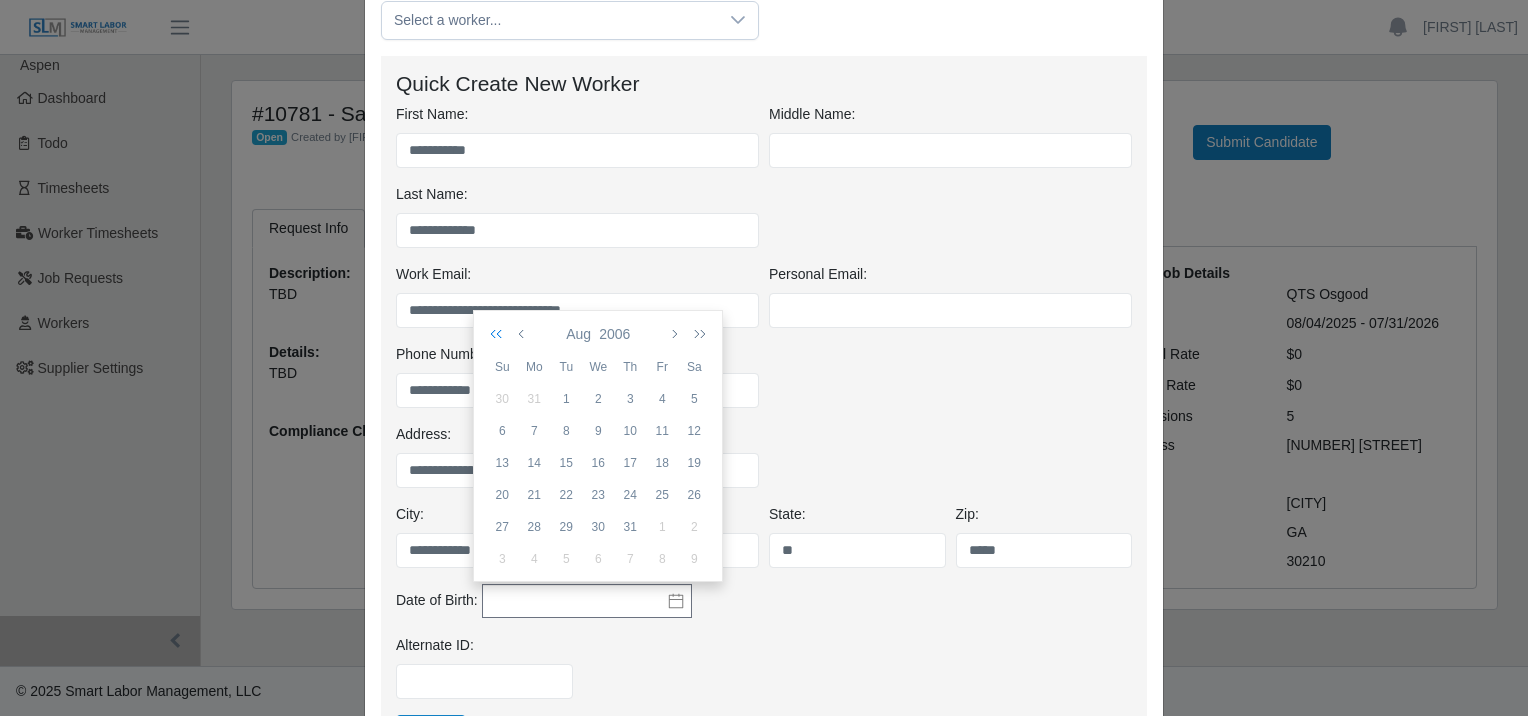 click at bounding box center (500, 334) 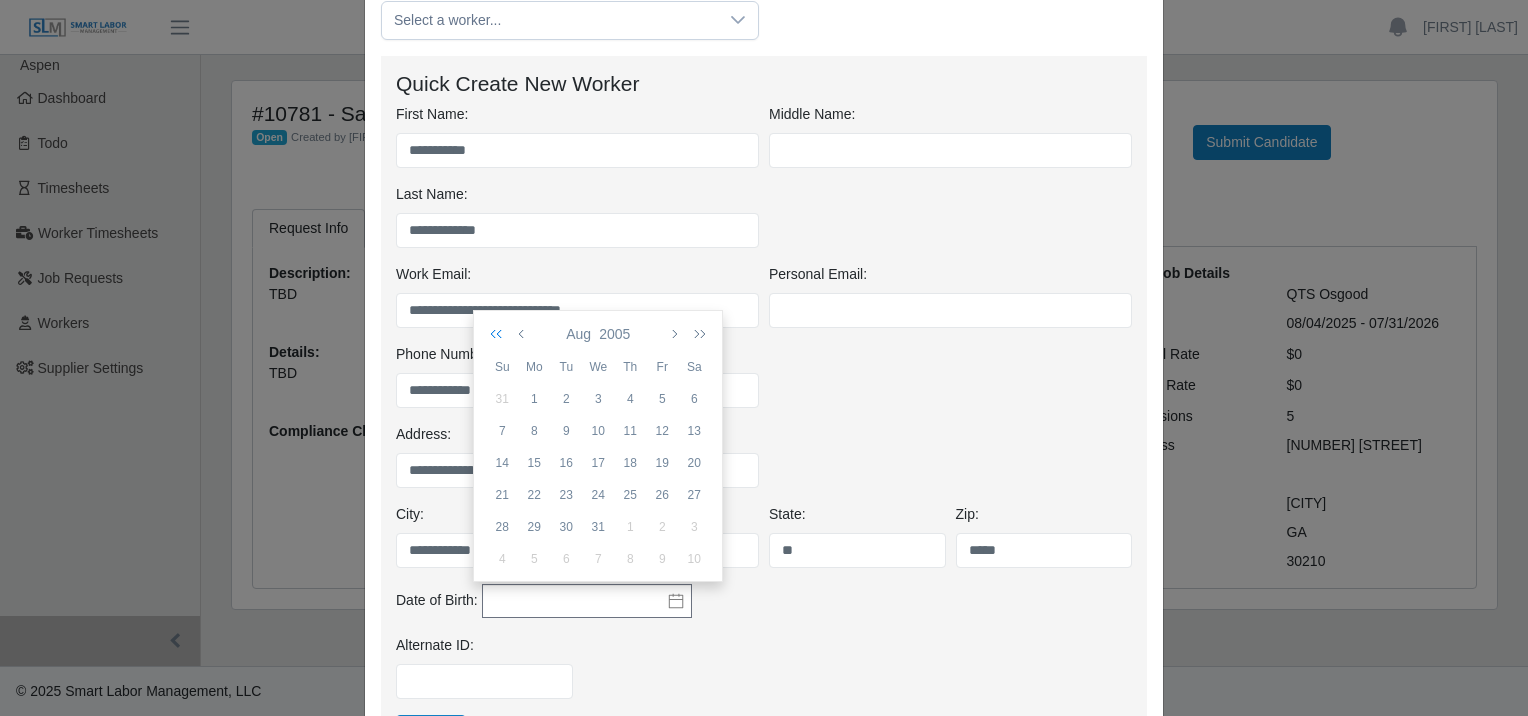 click at bounding box center [500, 334] 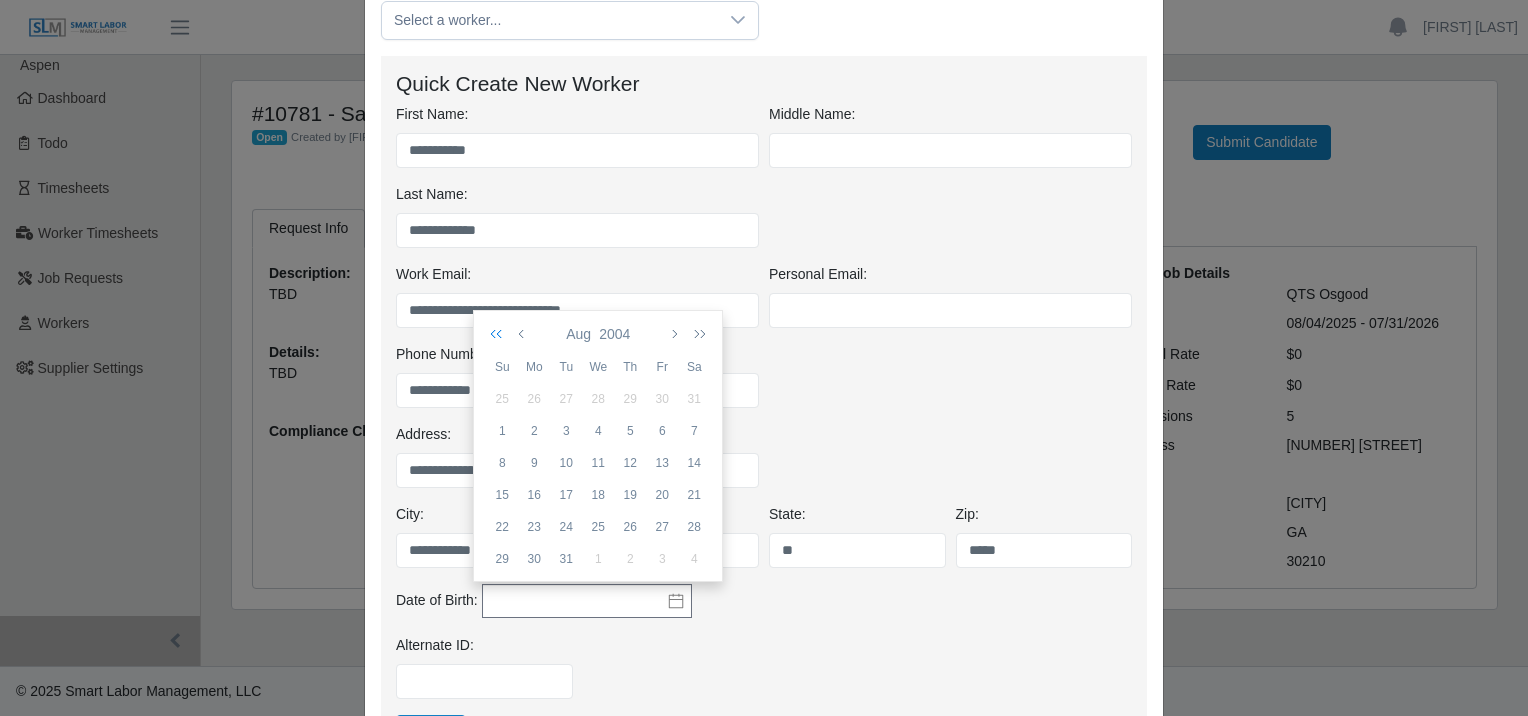 click at bounding box center [500, 334] 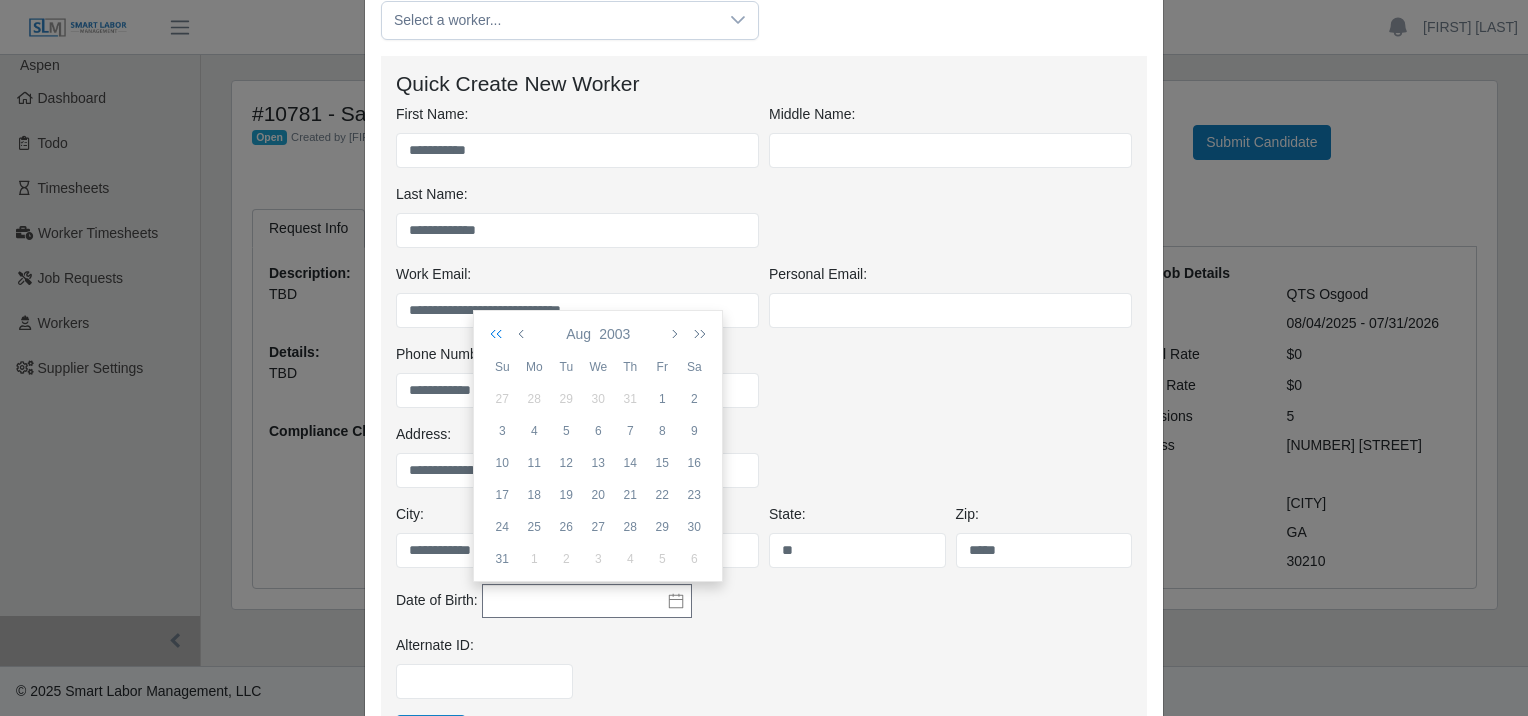 click at bounding box center [500, 334] 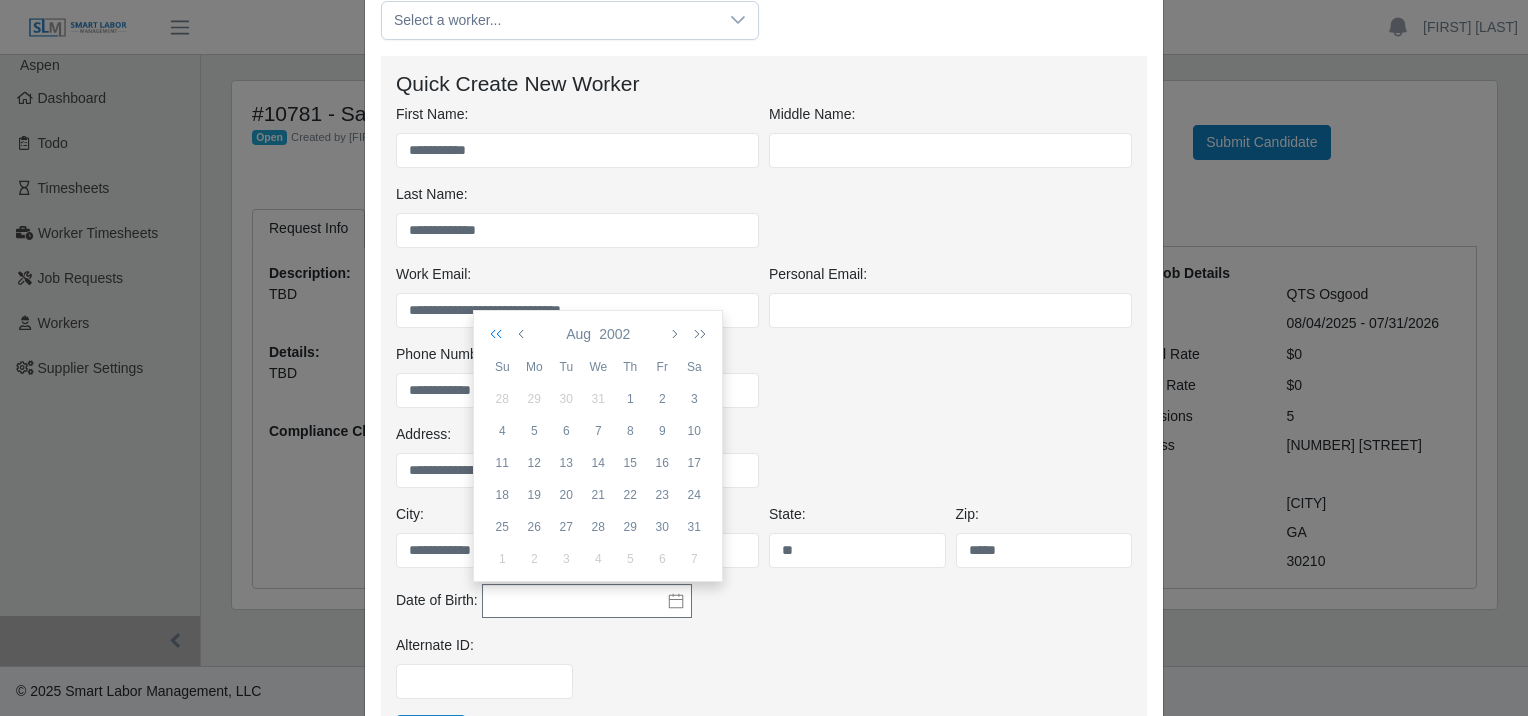 click at bounding box center [500, 334] 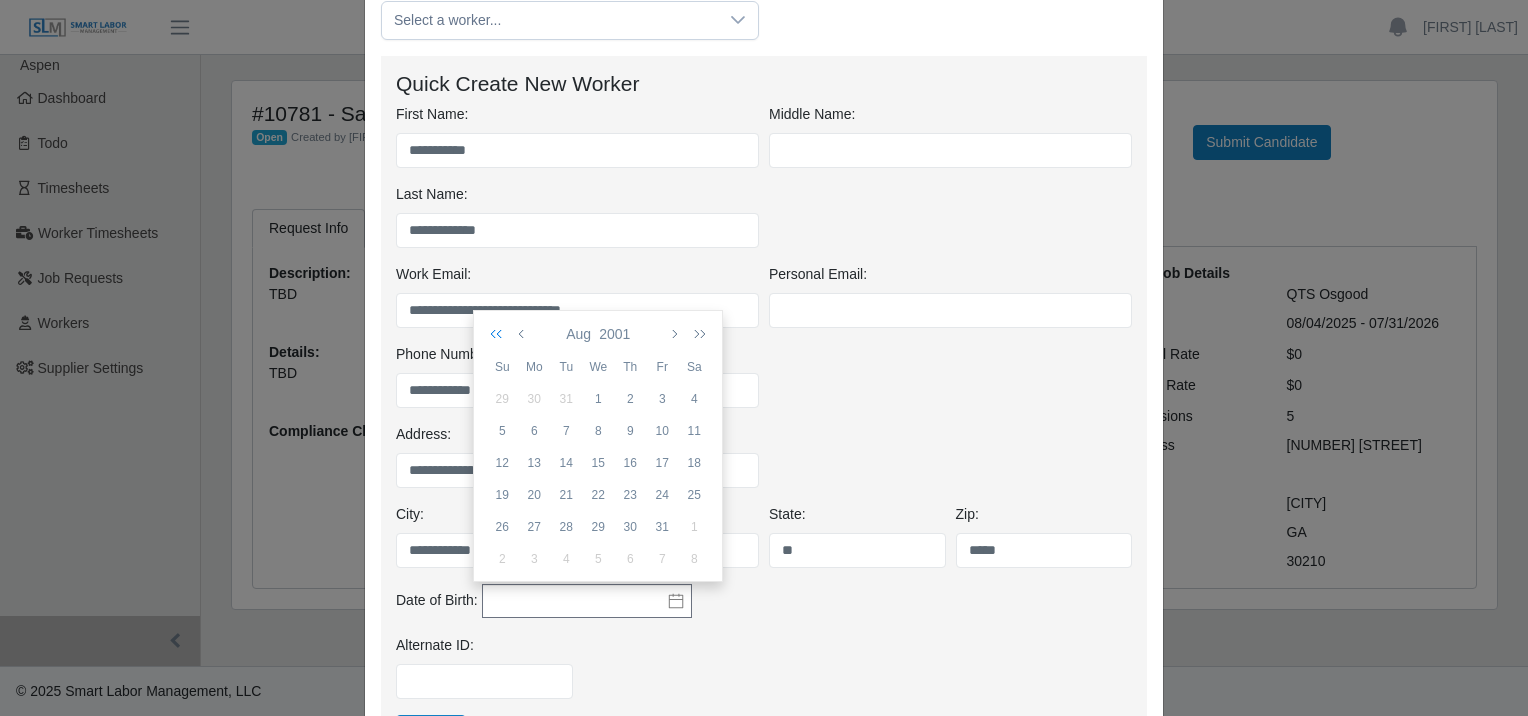 click at bounding box center [500, 334] 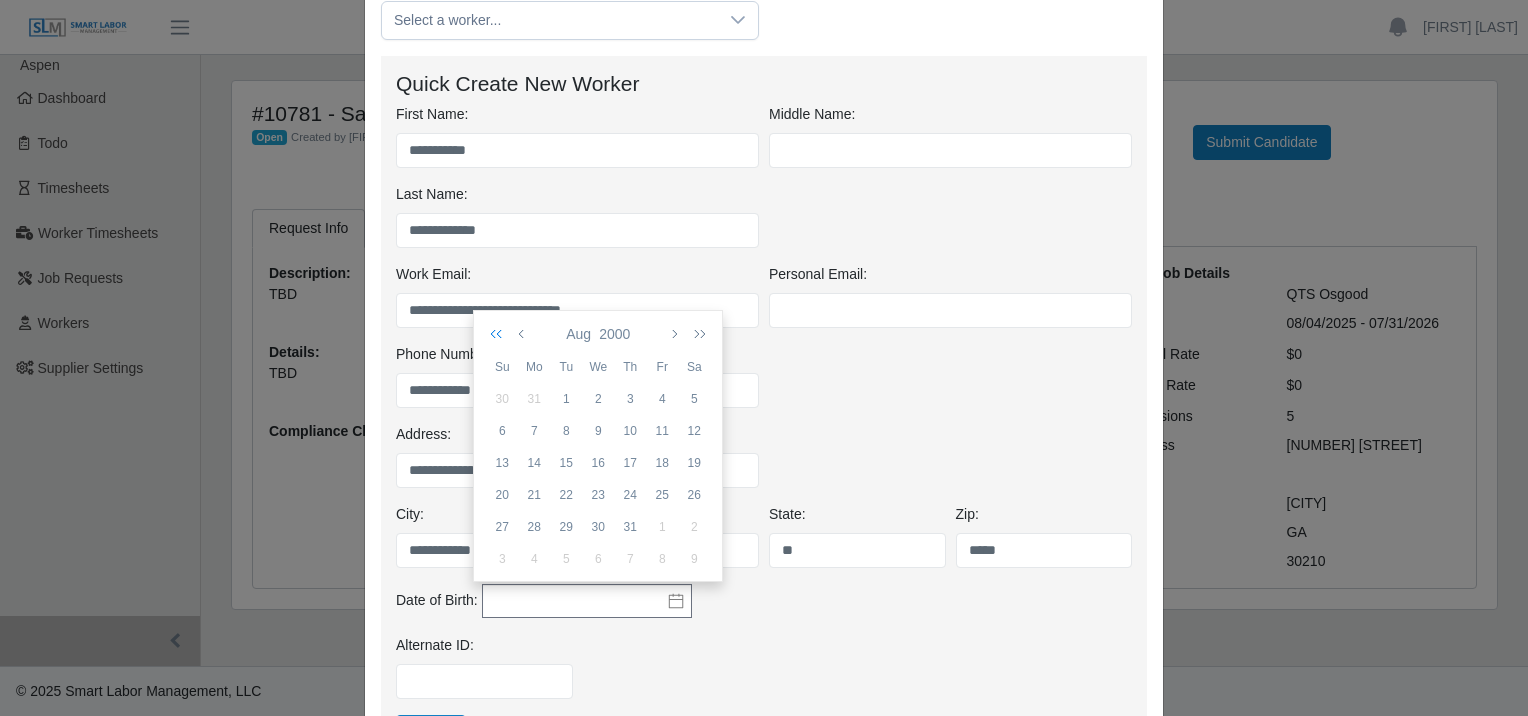 click at bounding box center (500, 334) 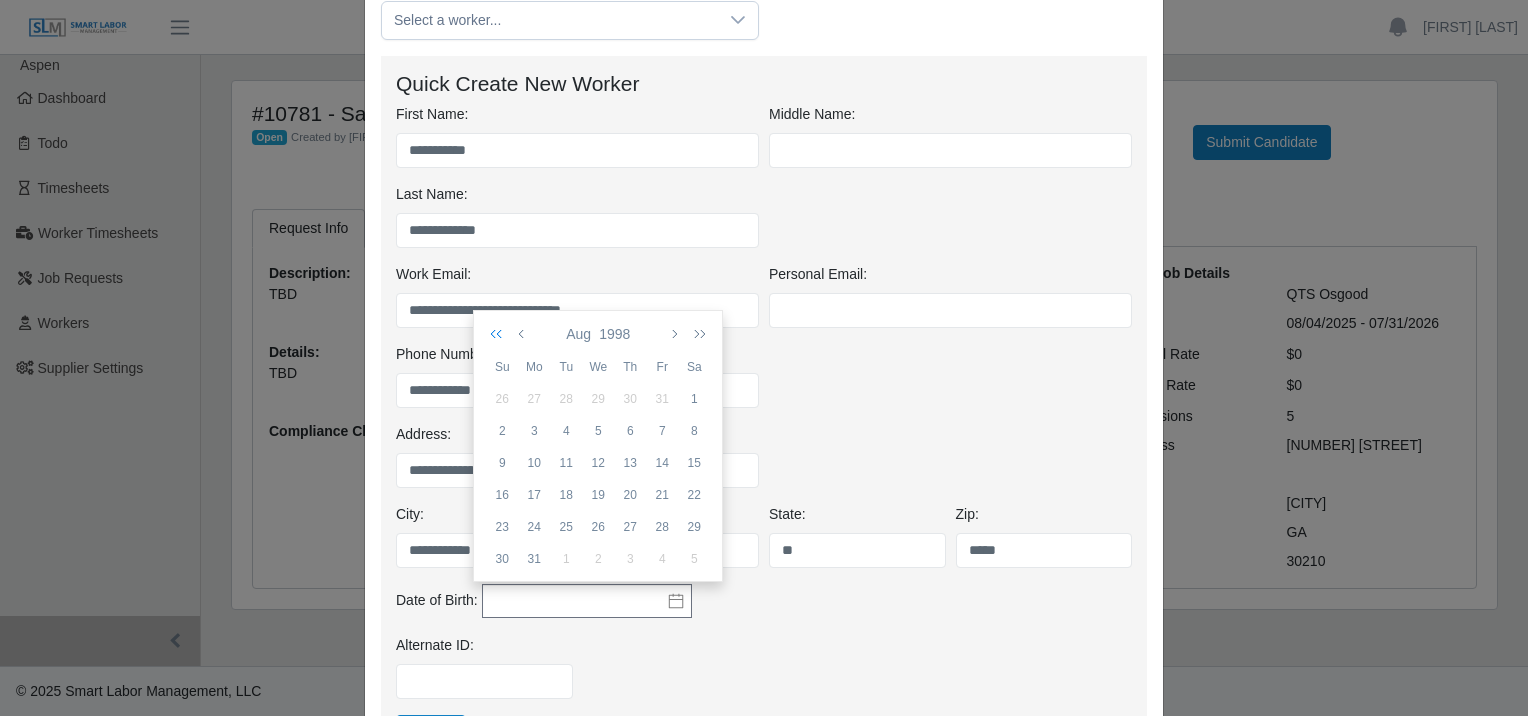 click at bounding box center [500, 334] 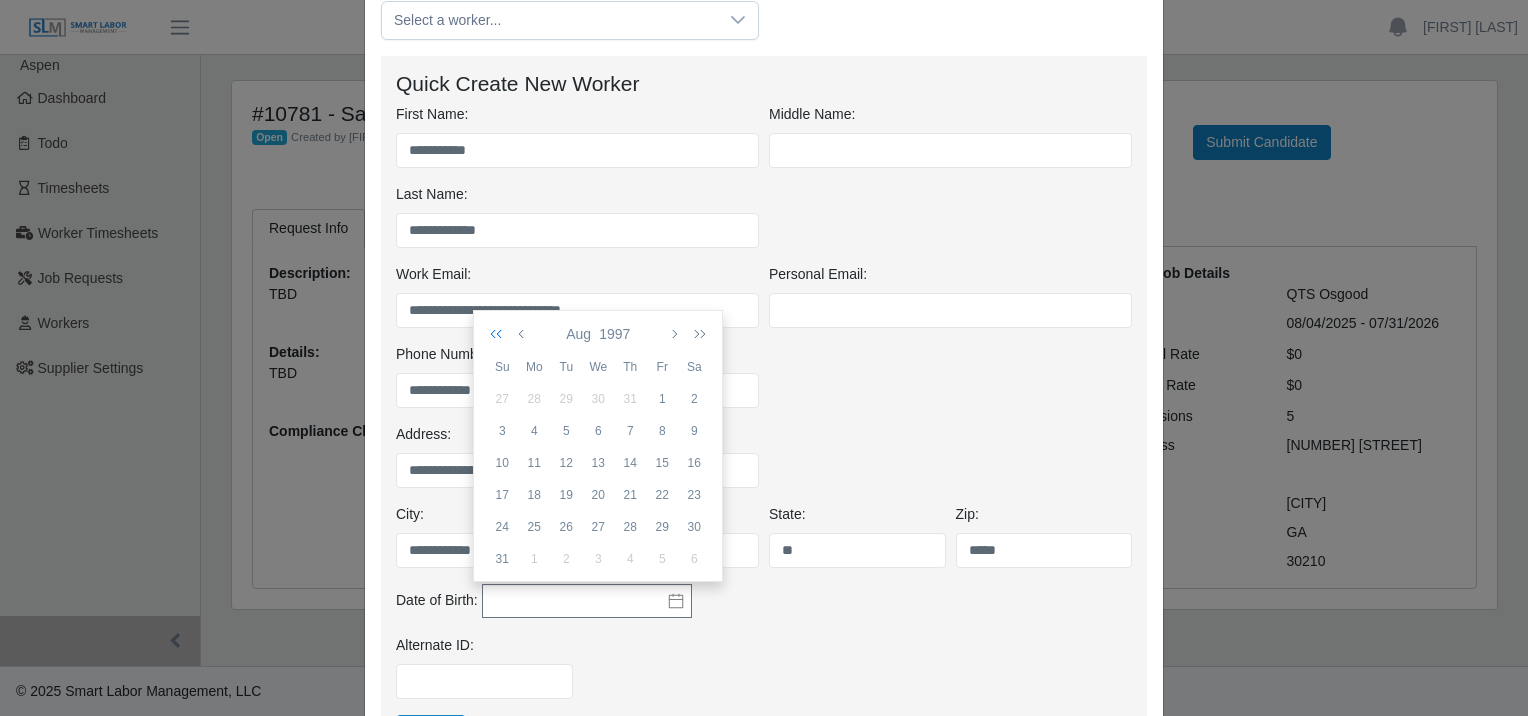 click at bounding box center [500, 334] 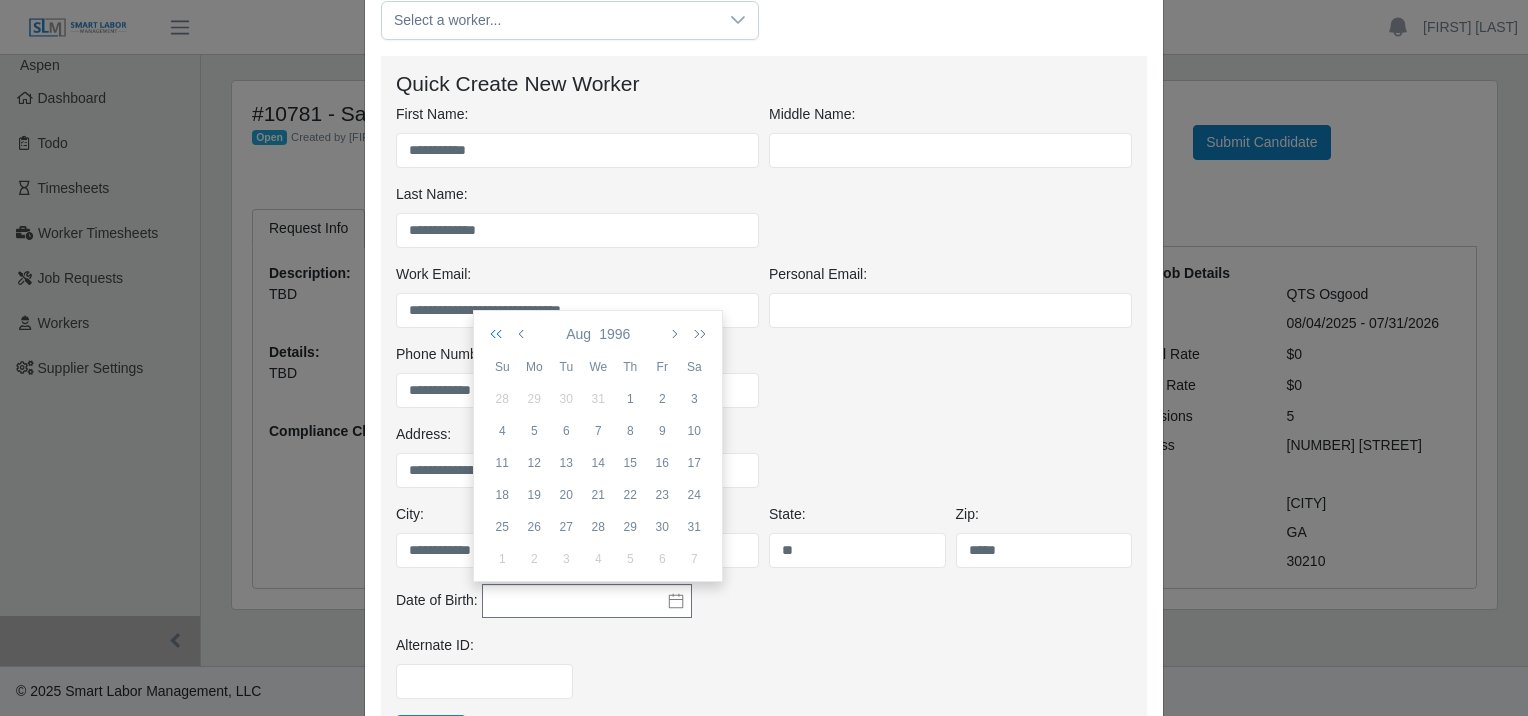 click at bounding box center (500, 334) 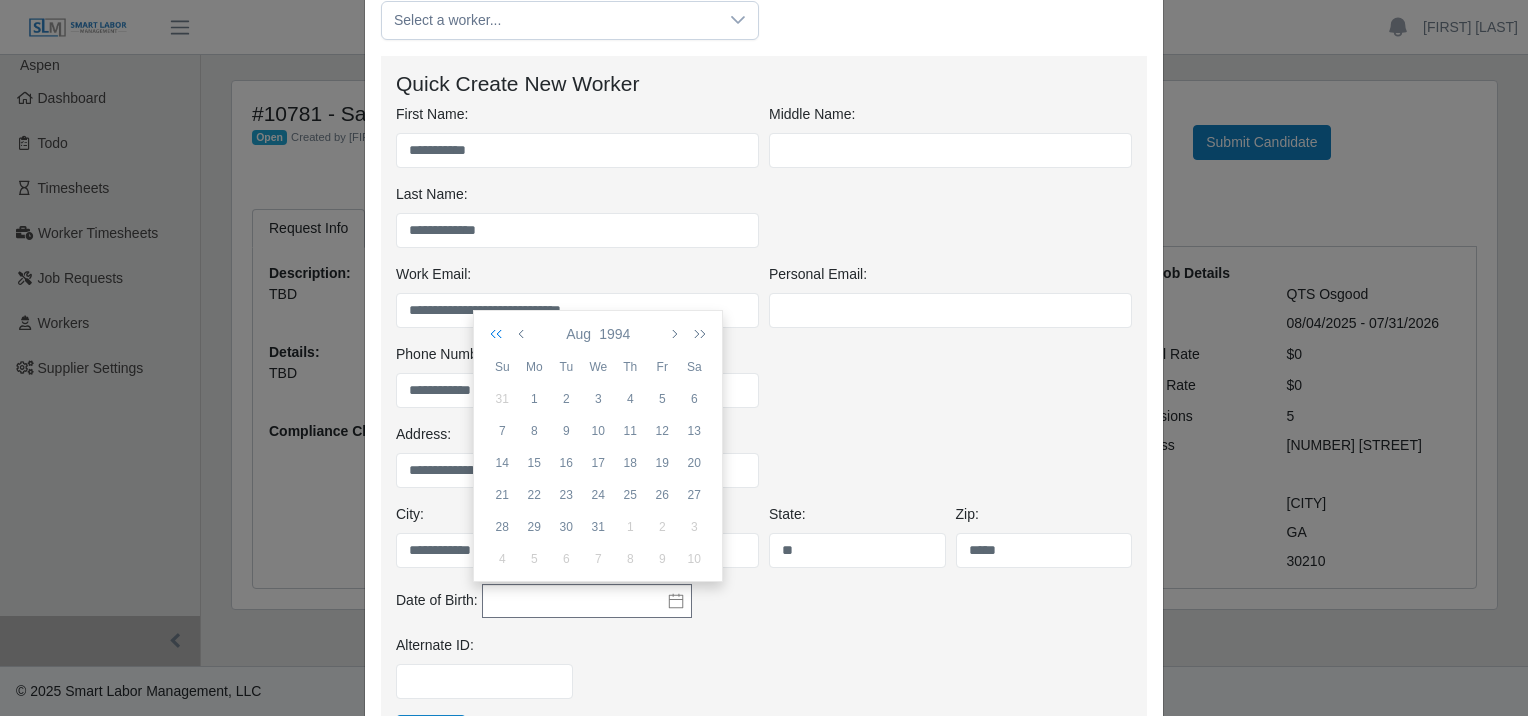 click at bounding box center (500, 334) 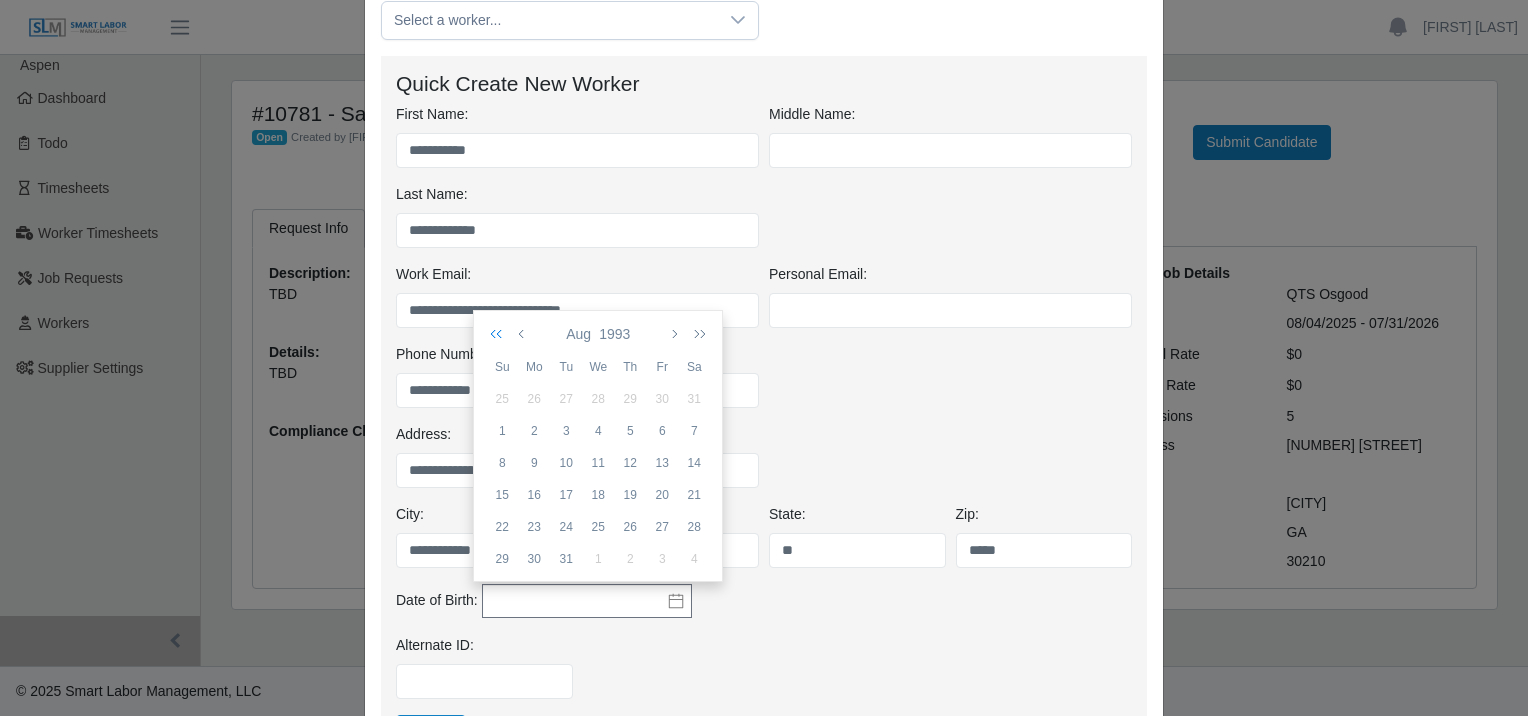 click at bounding box center (500, 334) 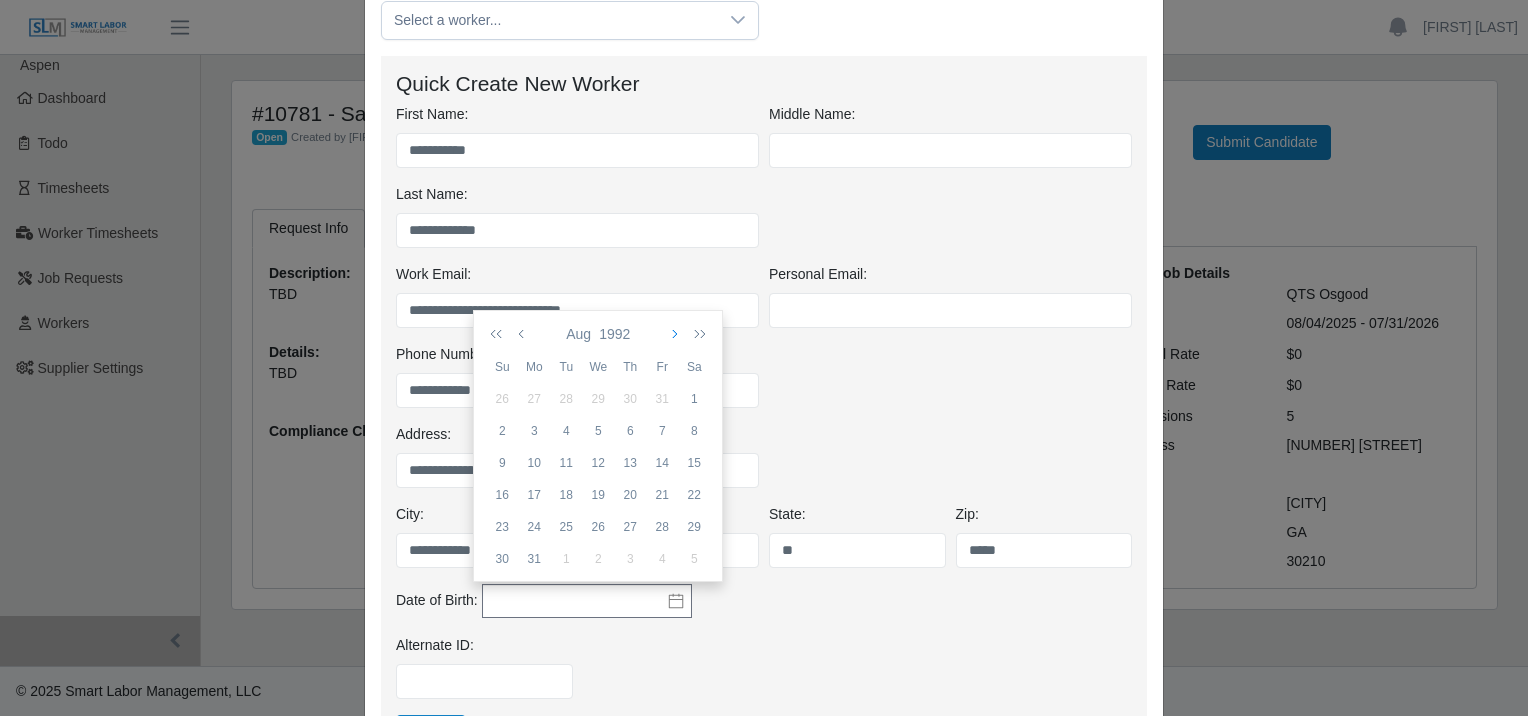 click at bounding box center (673, 334) 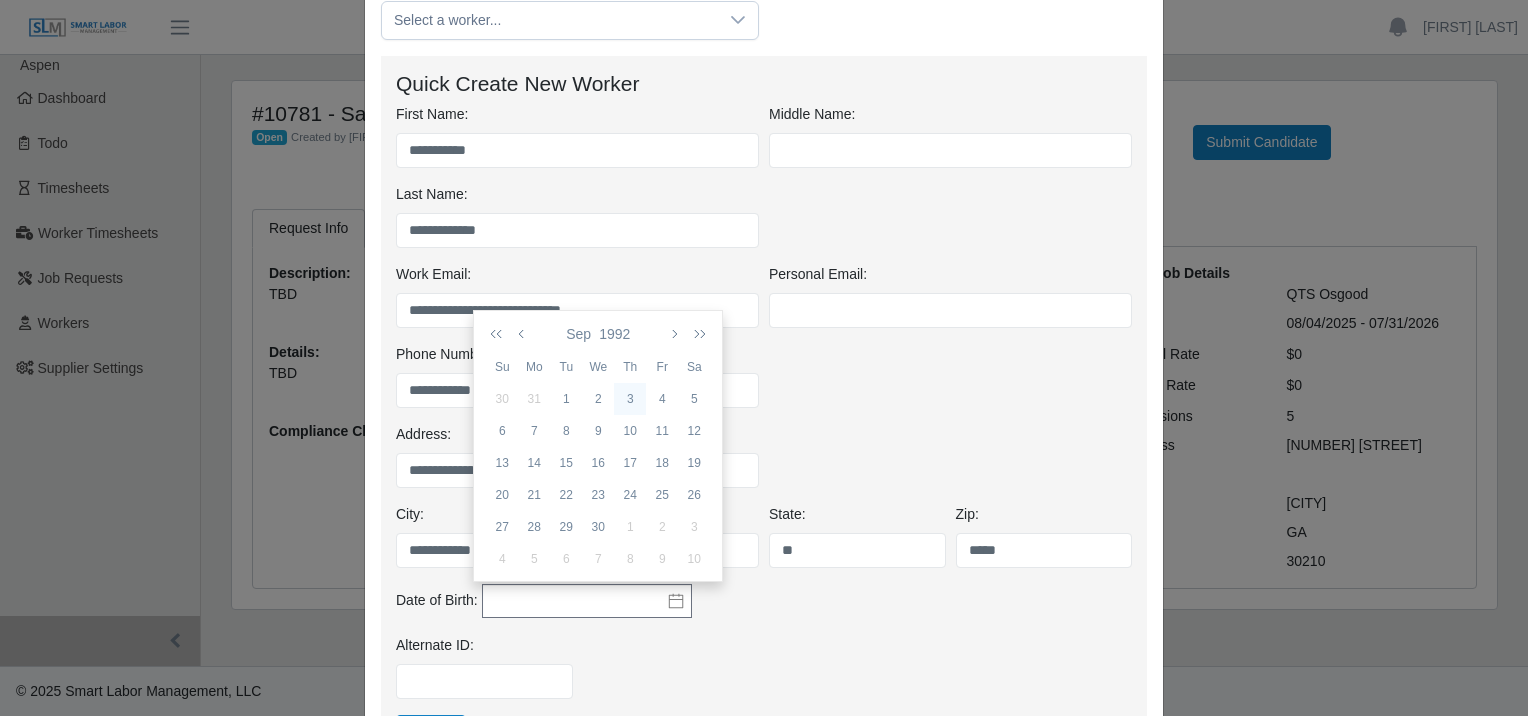 click on "3" at bounding box center [630, 399] 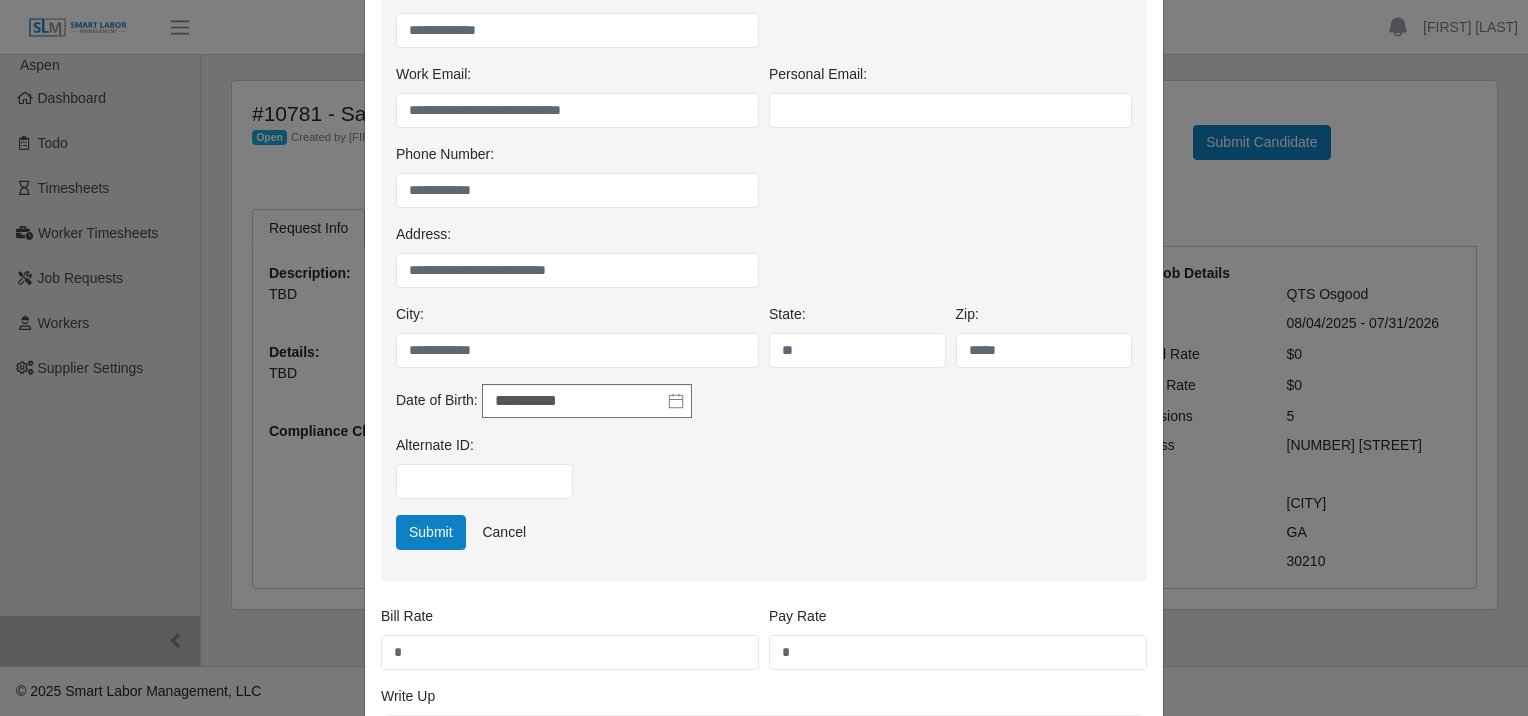 scroll, scrollTop: 500, scrollLeft: 0, axis: vertical 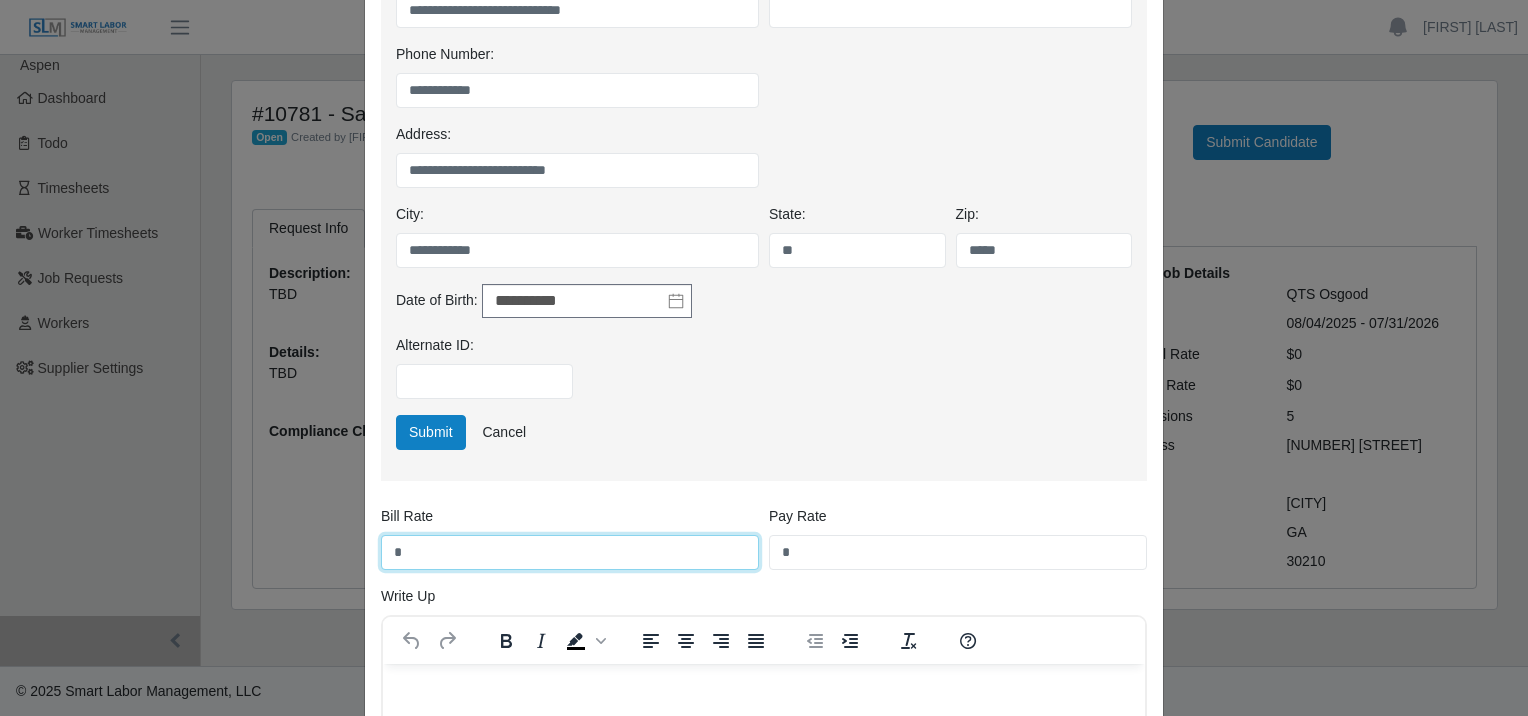 click on "*" at bounding box center [570, 552] 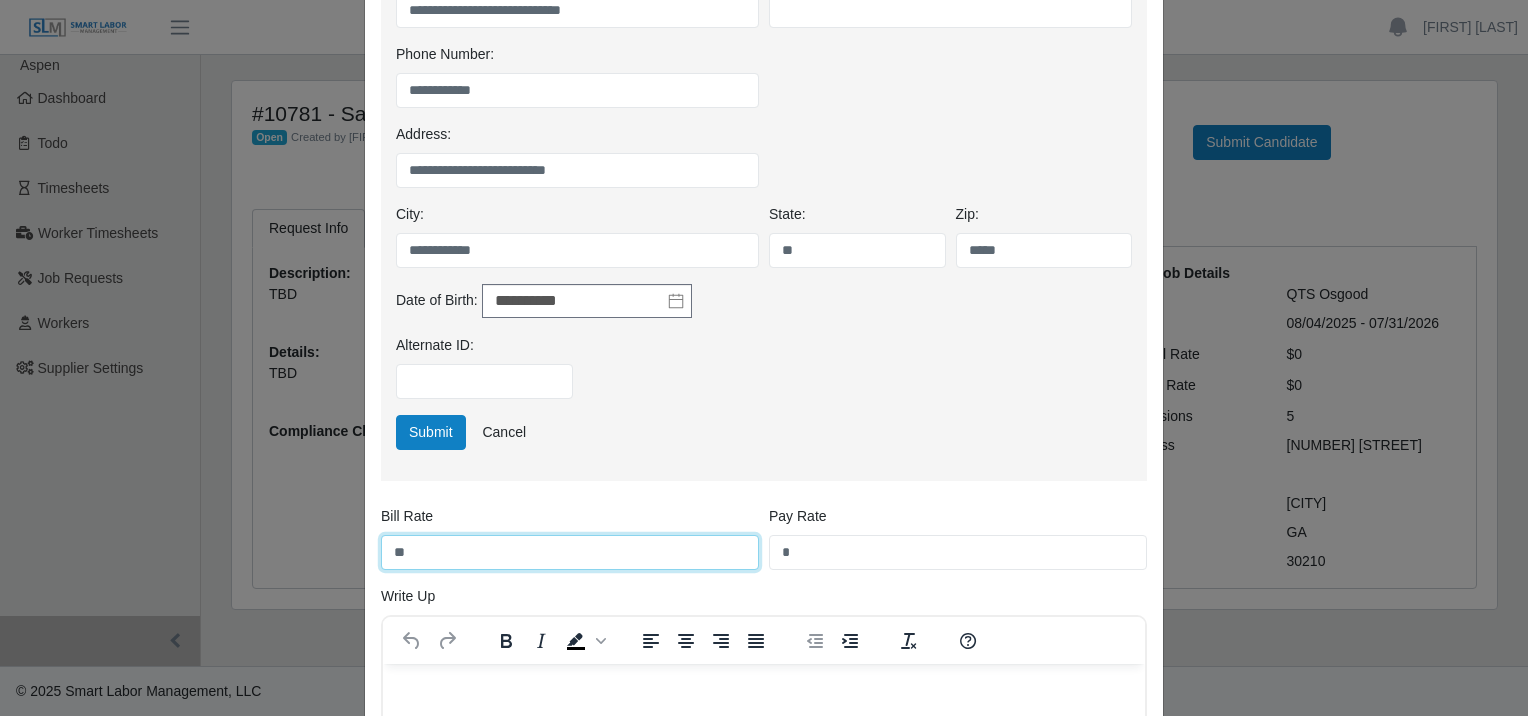 type on "**" 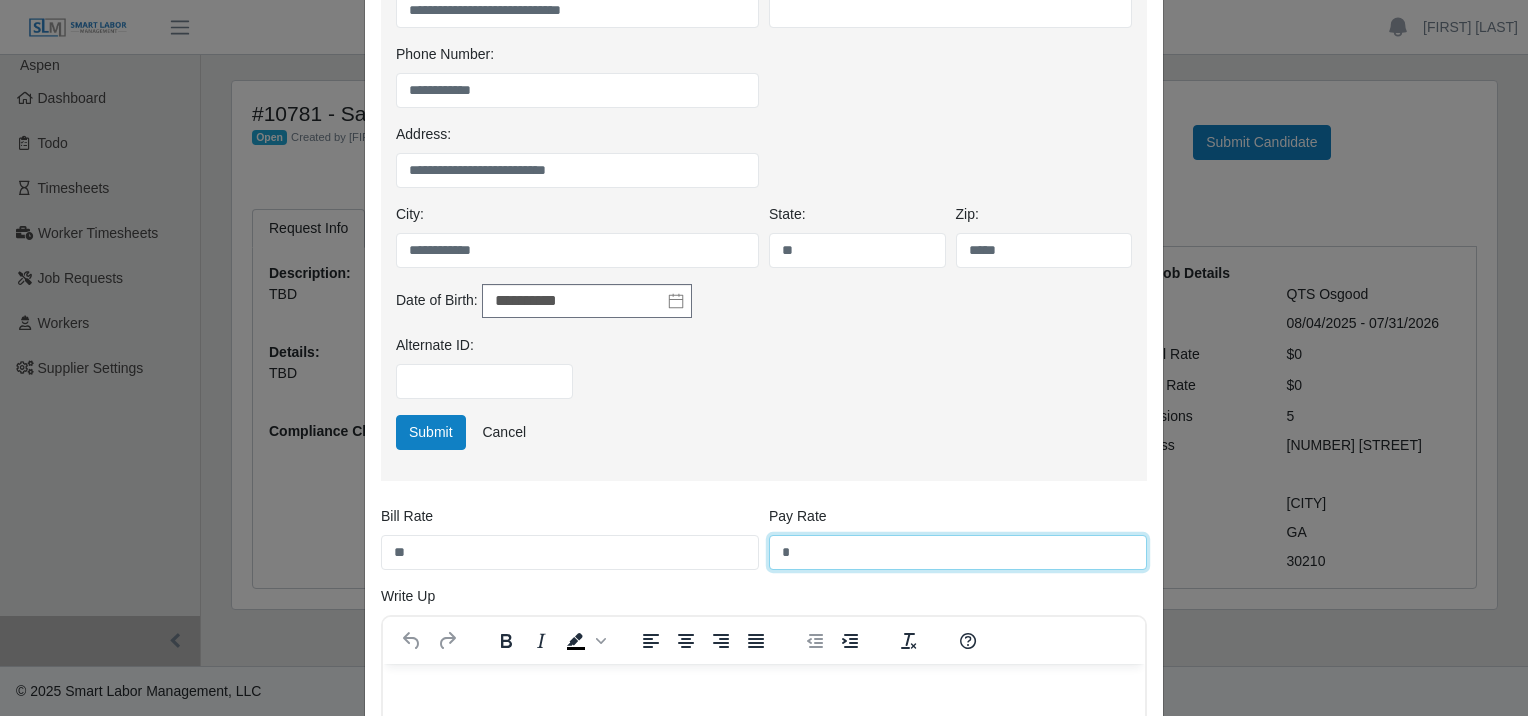 drag, startPoint x: 829, startPoint y: 548, endPoint x: 725, endPoint y: 571, distance: 106.51291 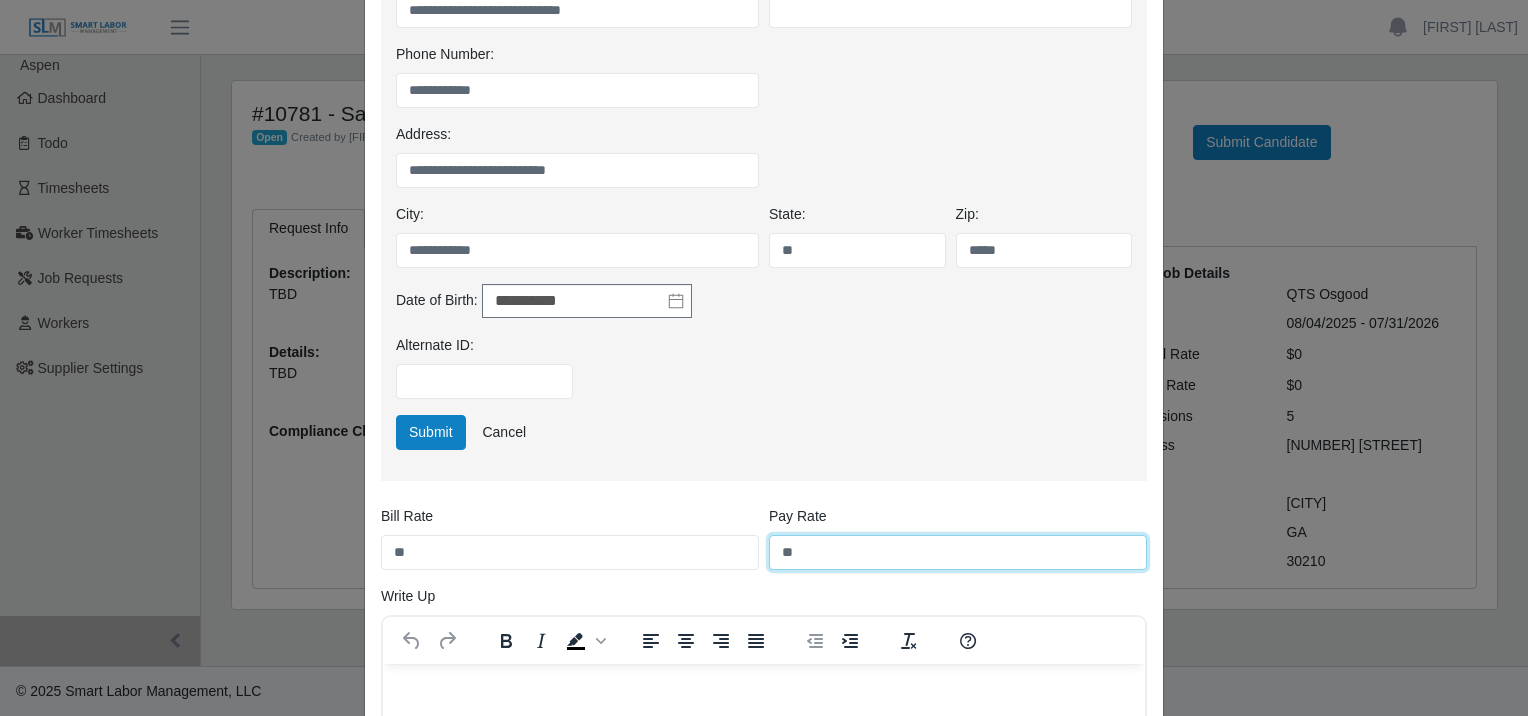 type on "**" 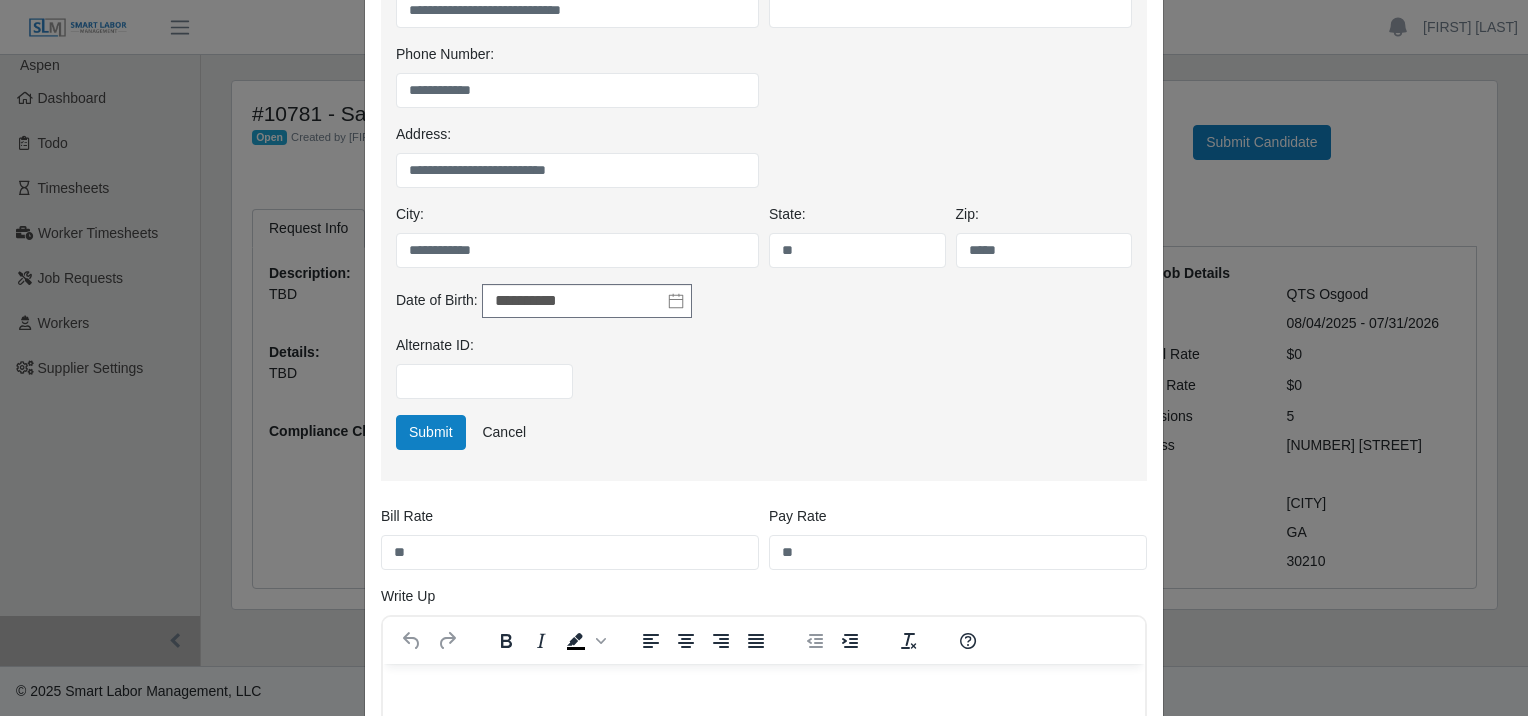 click on "Quick Create New Worker   First Name:    [FIRST]   Middle Name:      Last Name:    [LAST]   Work Email:    [EMAIL]   Personal Email:      Phone Number:    [PHONE]   Address:    [ADDRESS]   City:    [CITY]   State:    [STATE]   Zip:    [ZIP]   Date of Birth:   [DATE]   Alternate ID:
Submit    Cancel" at bounding box center [764, 119] 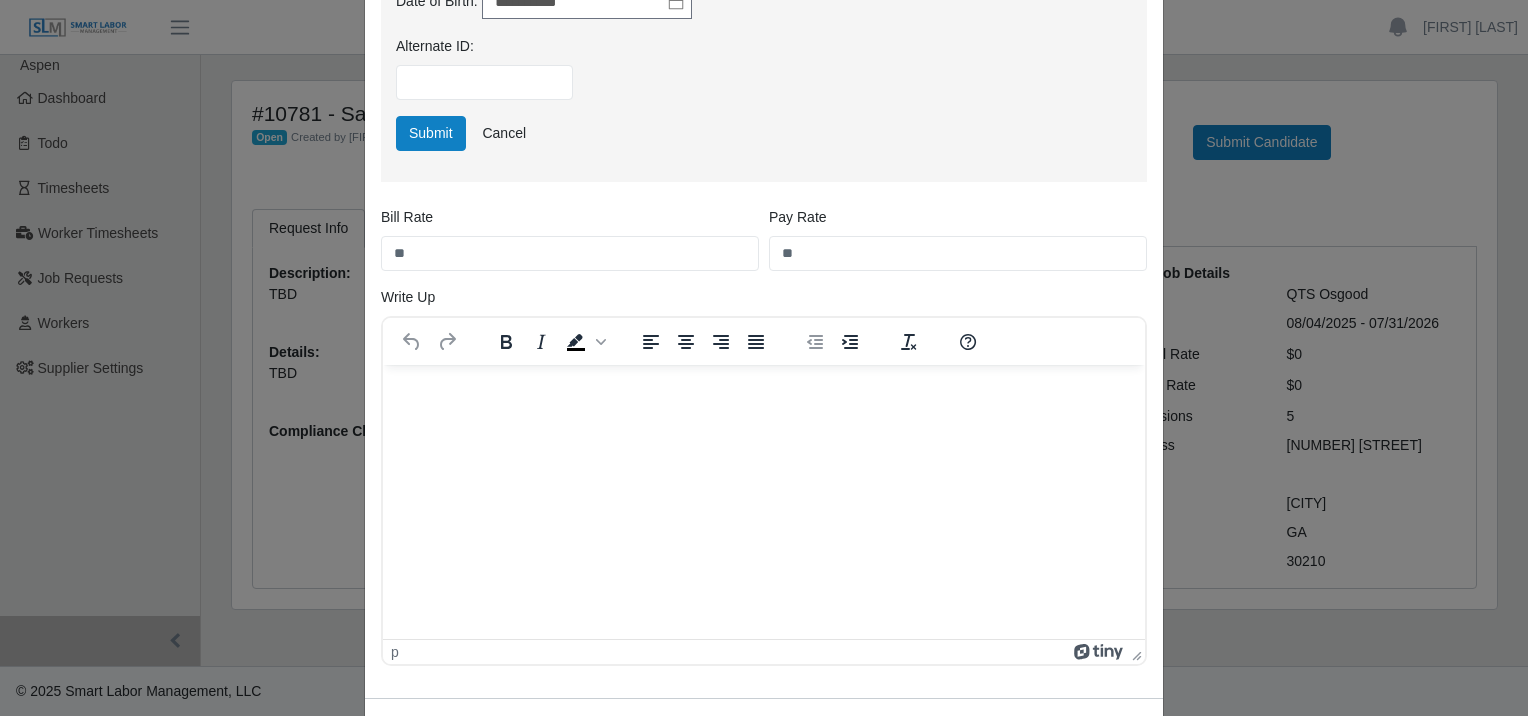 scroll, scrollTop: 800, scrollLeft: 0, axis: vertical 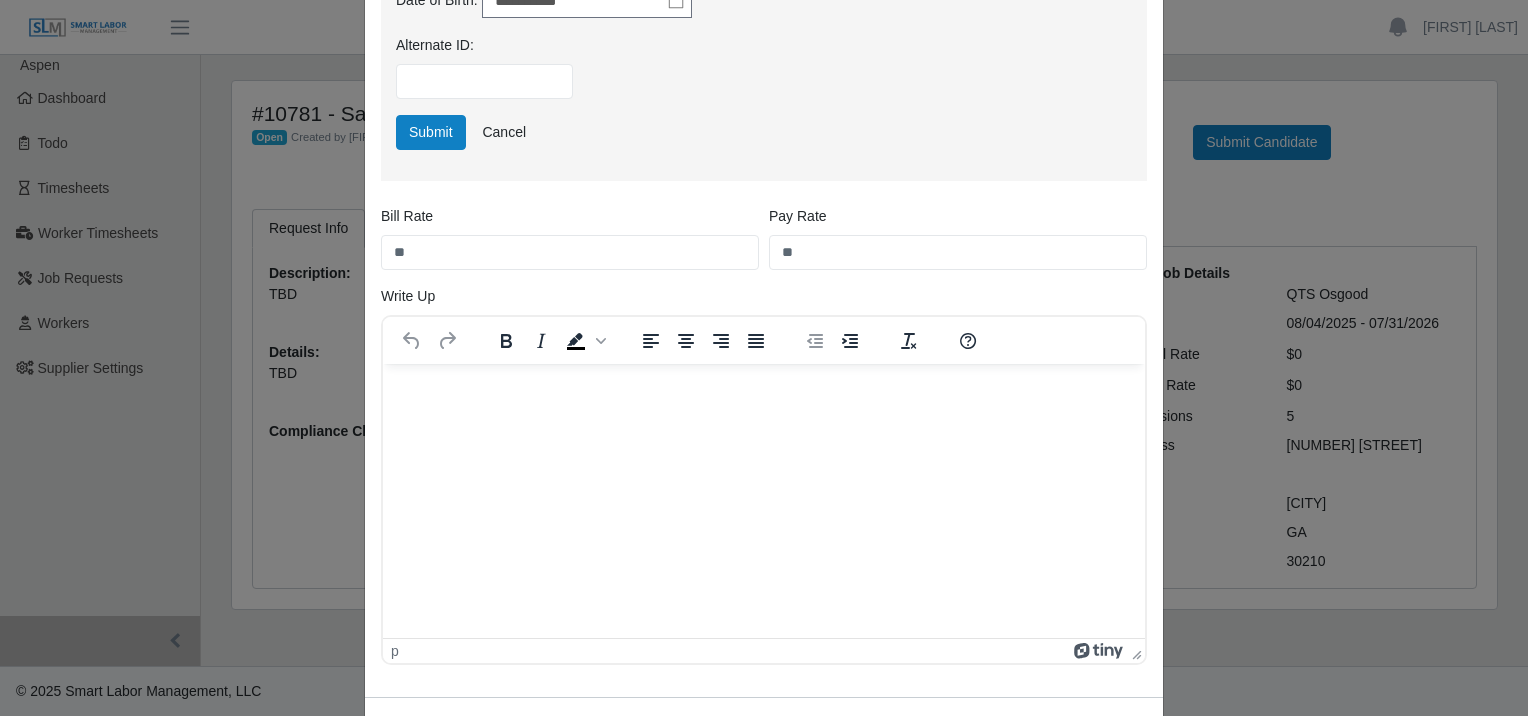 click at bounding box center [764, 391] 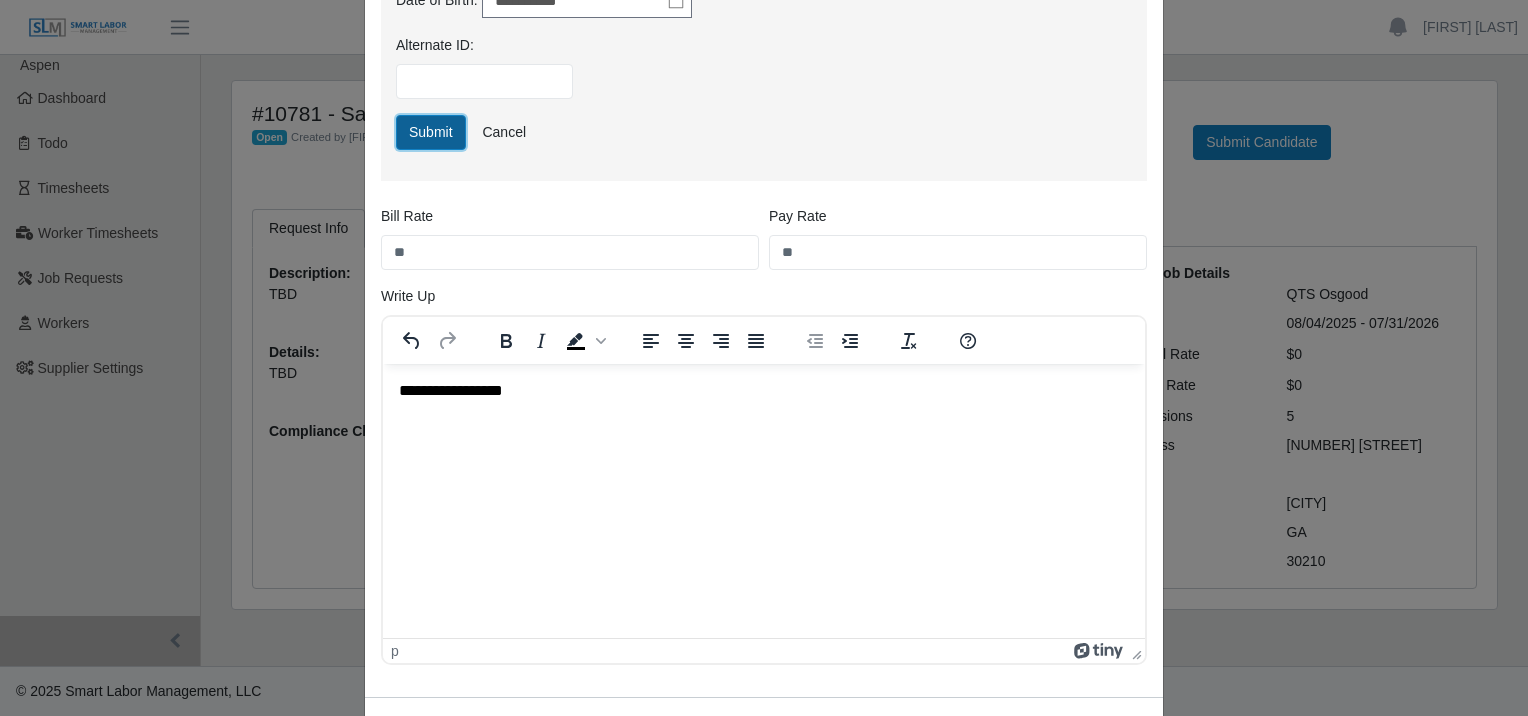 click on "Submit" at bounding box center [431, 132] 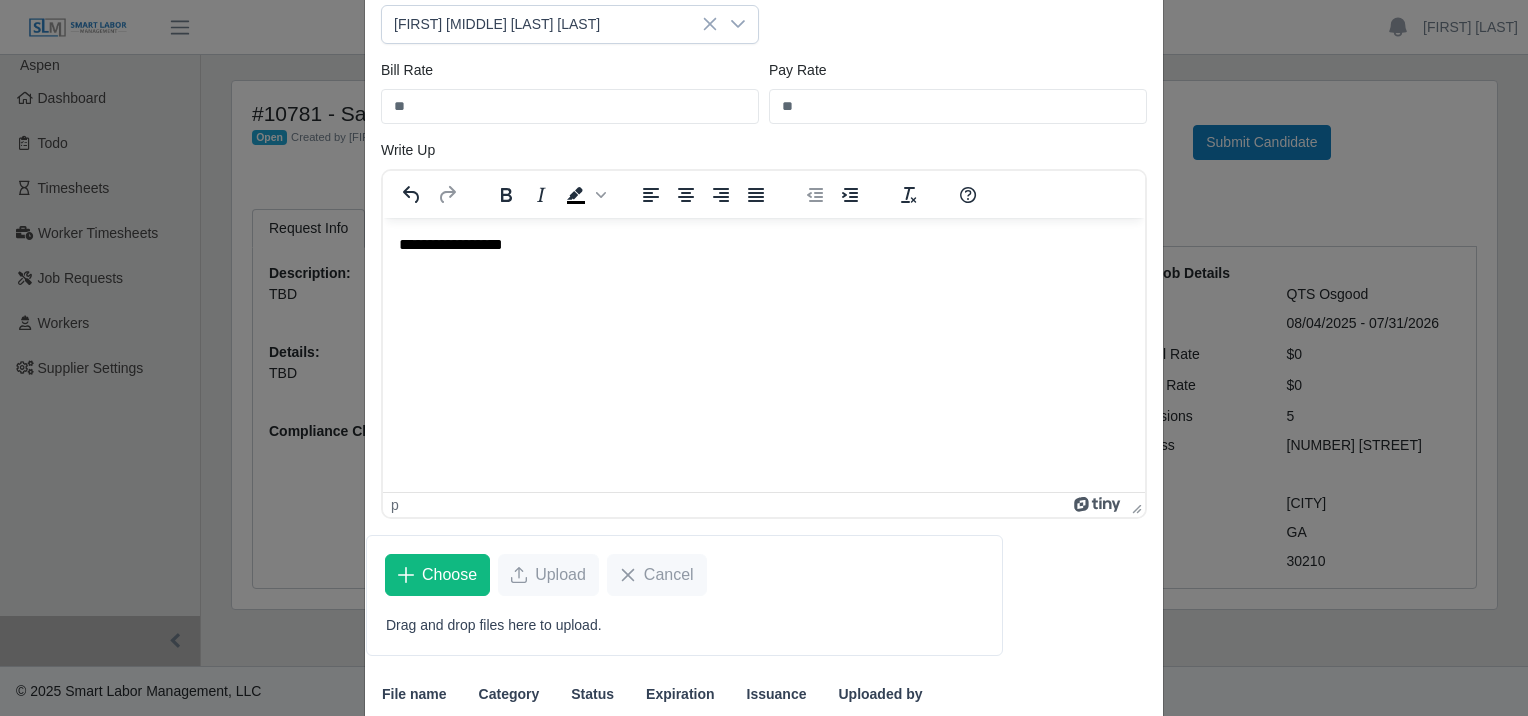 scroll, scrollTop: 340, scrollLeft: 0, axis: vertical 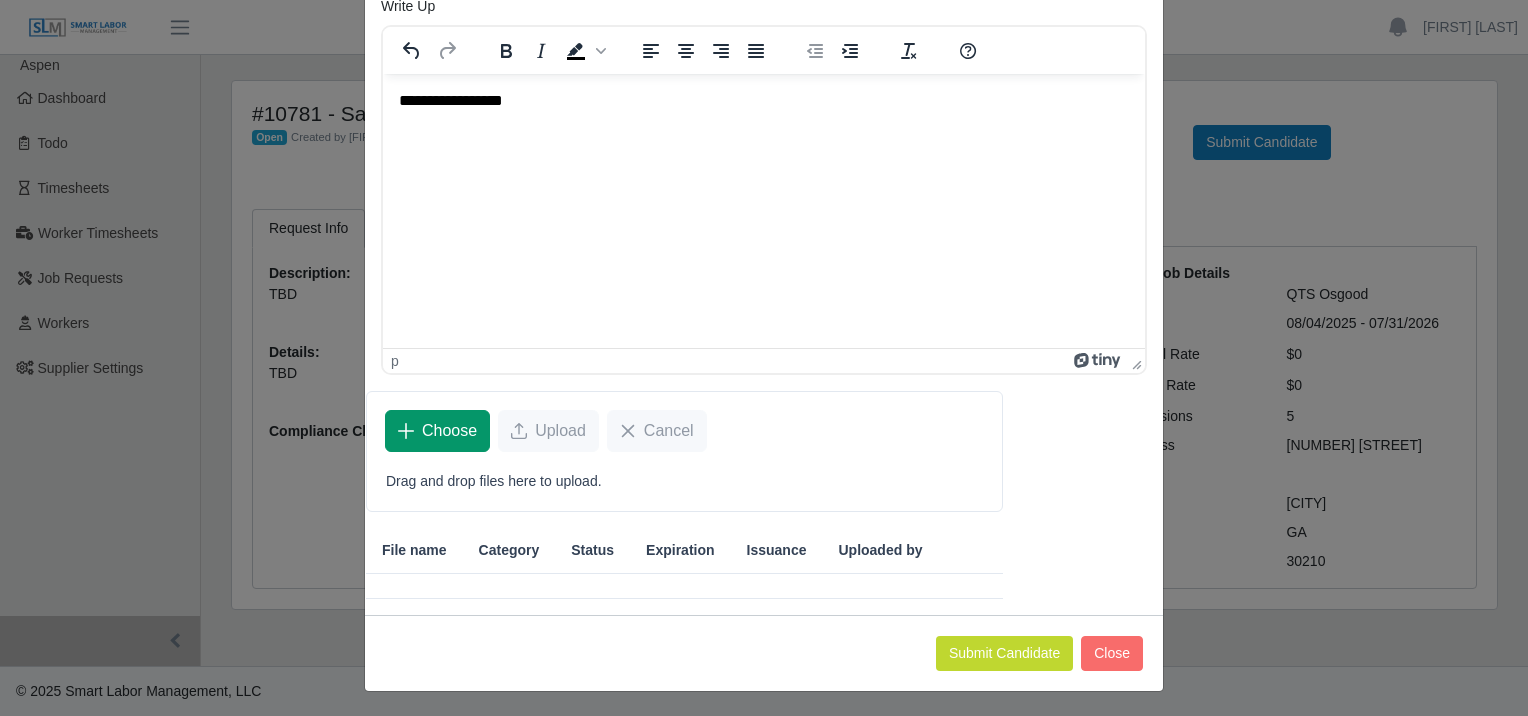 click on "Choose" 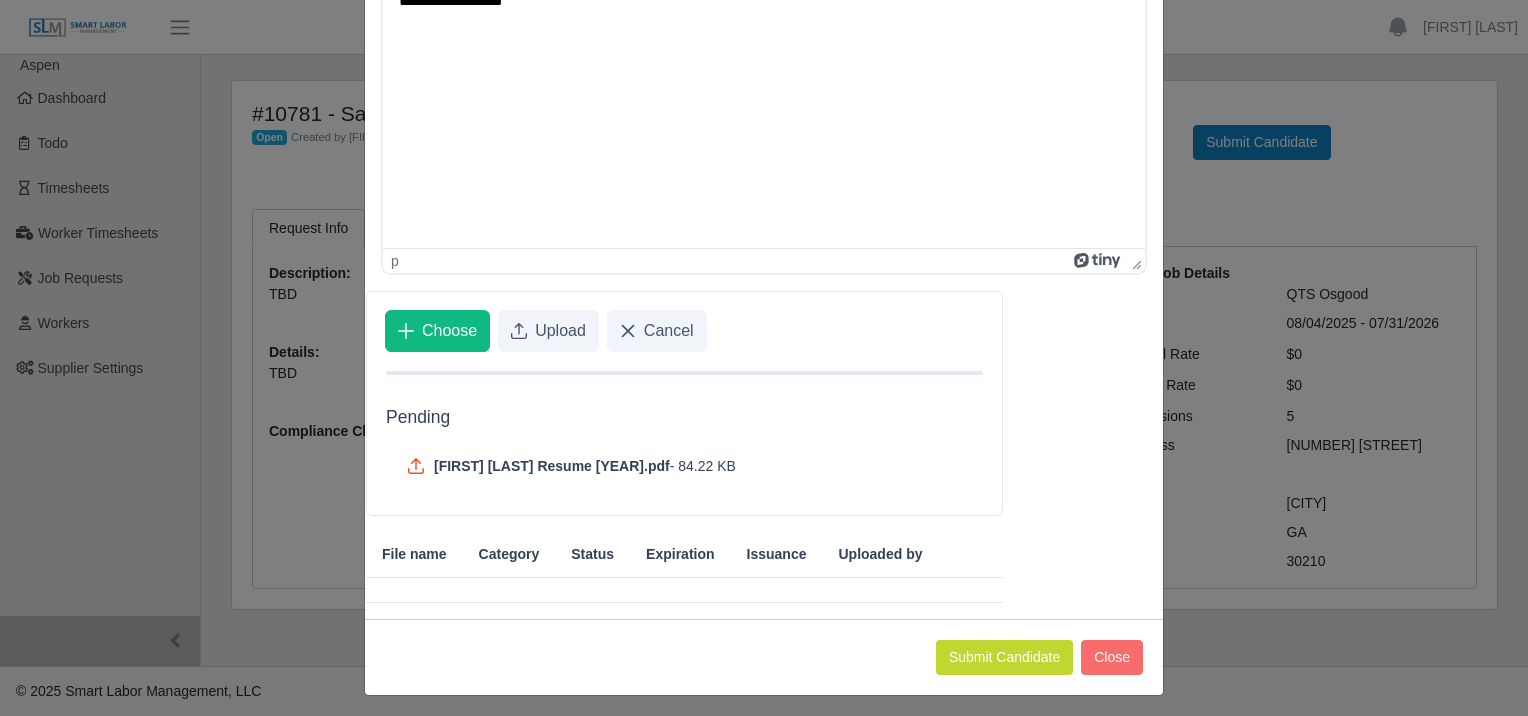scroll, scrollTop: 444, scrollLeft: 0, axis: vertical 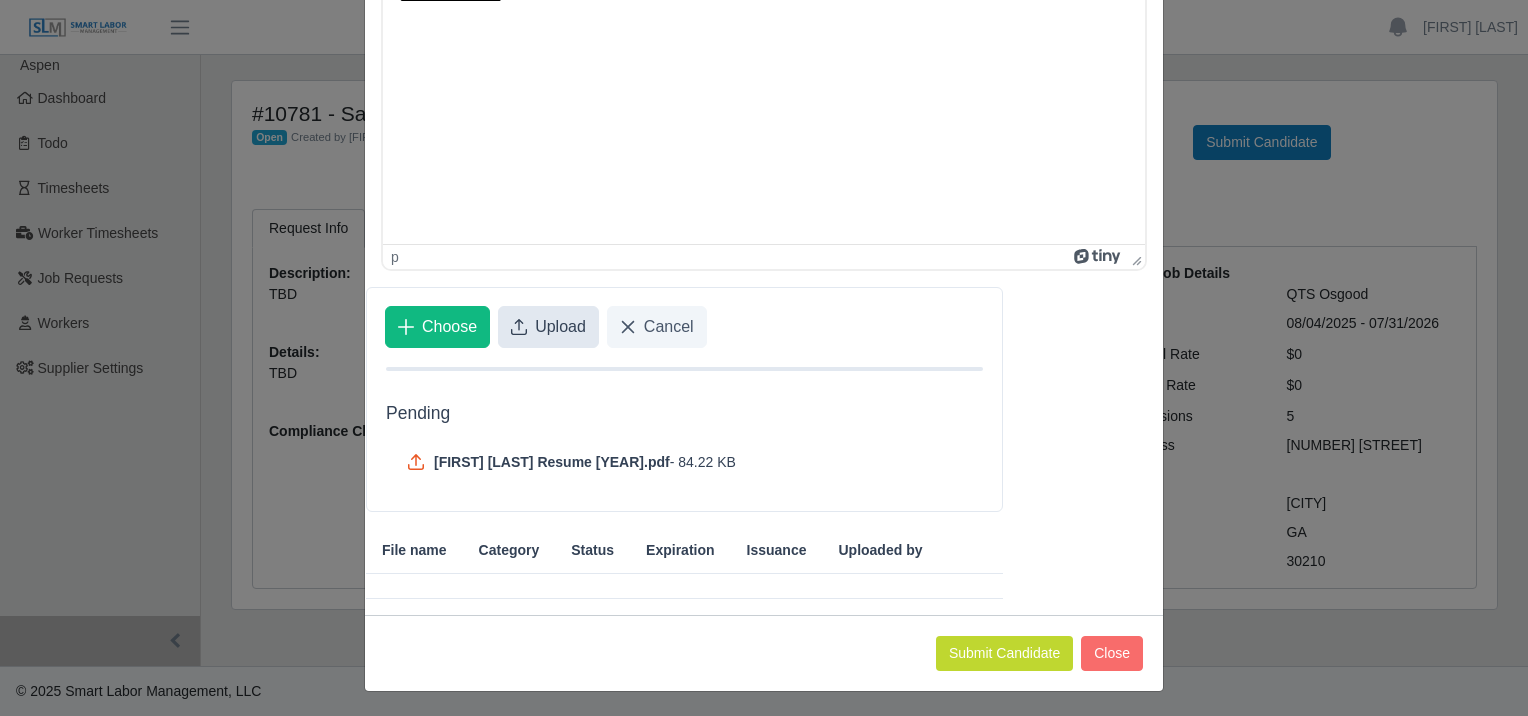 click on "Upload" 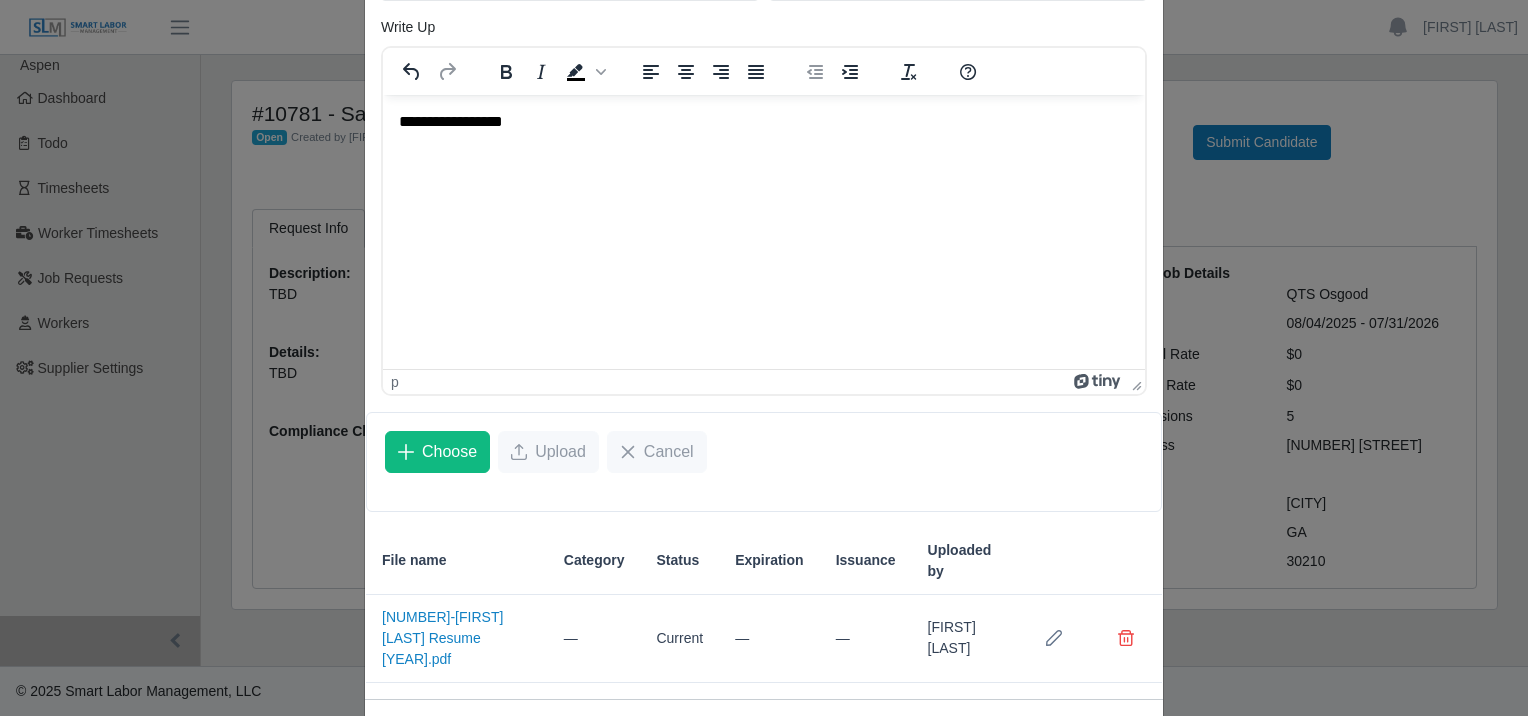 scroll, scrollTop: 403, scrollLeft: 0, axis: vertical 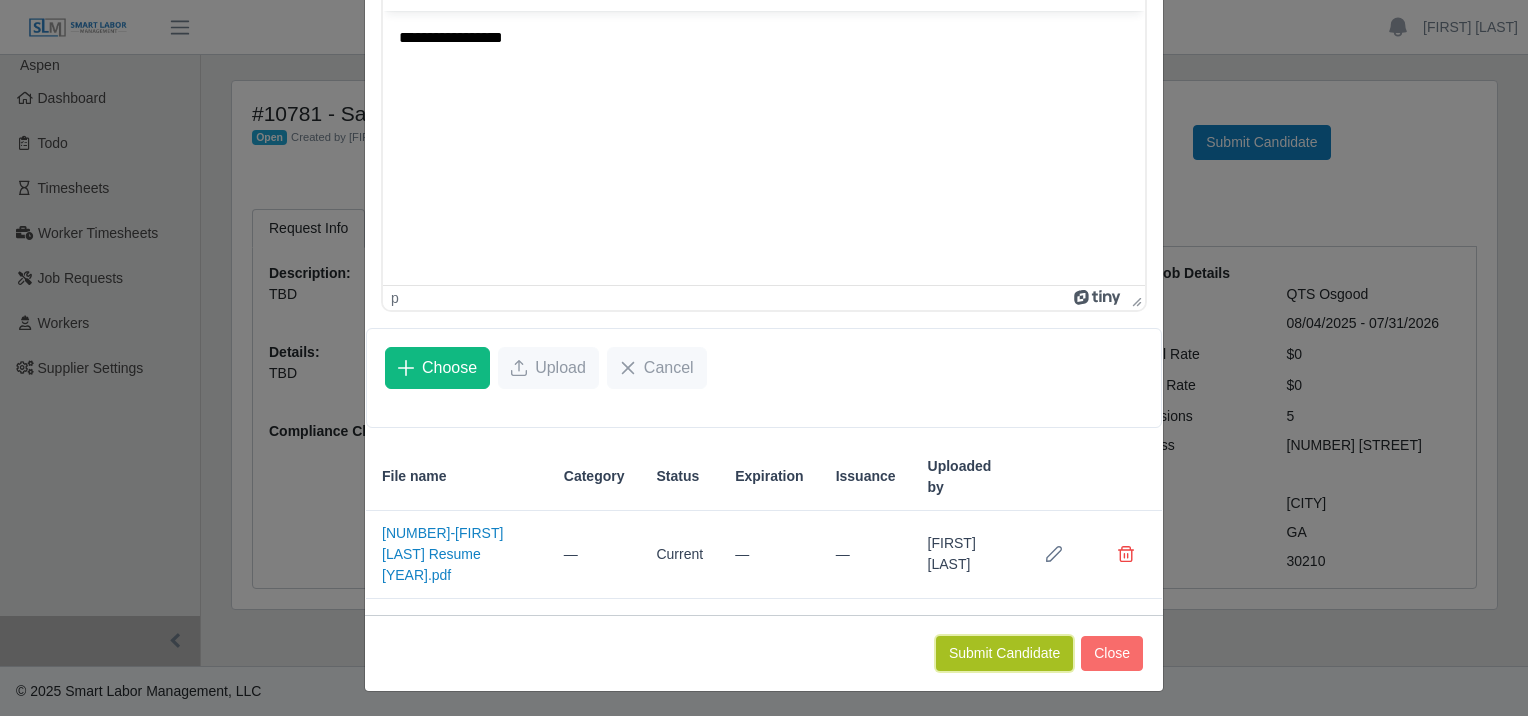 click on "Submit Candidate" 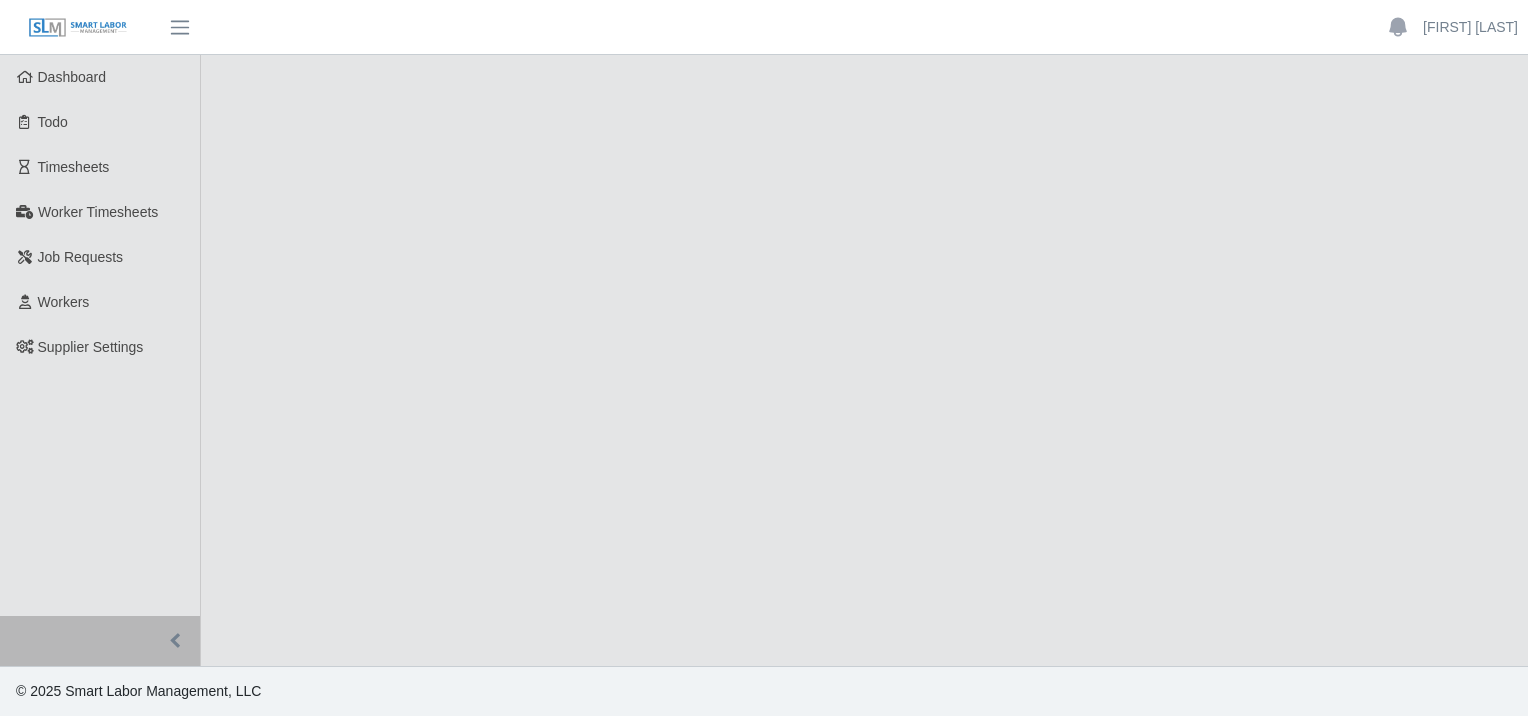 scroll, scrollTop: 0, scrollLeft: 0, axis: both 